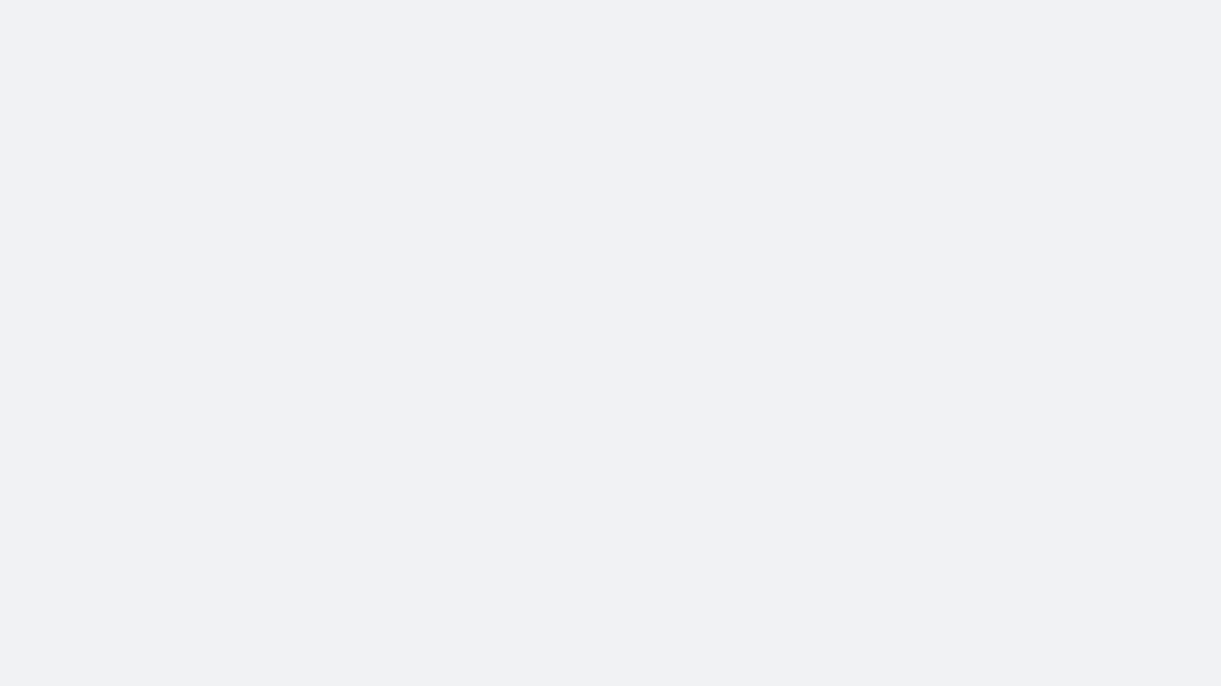 scroll, scrollTop: 0, scrollLeft: 0, axis: both 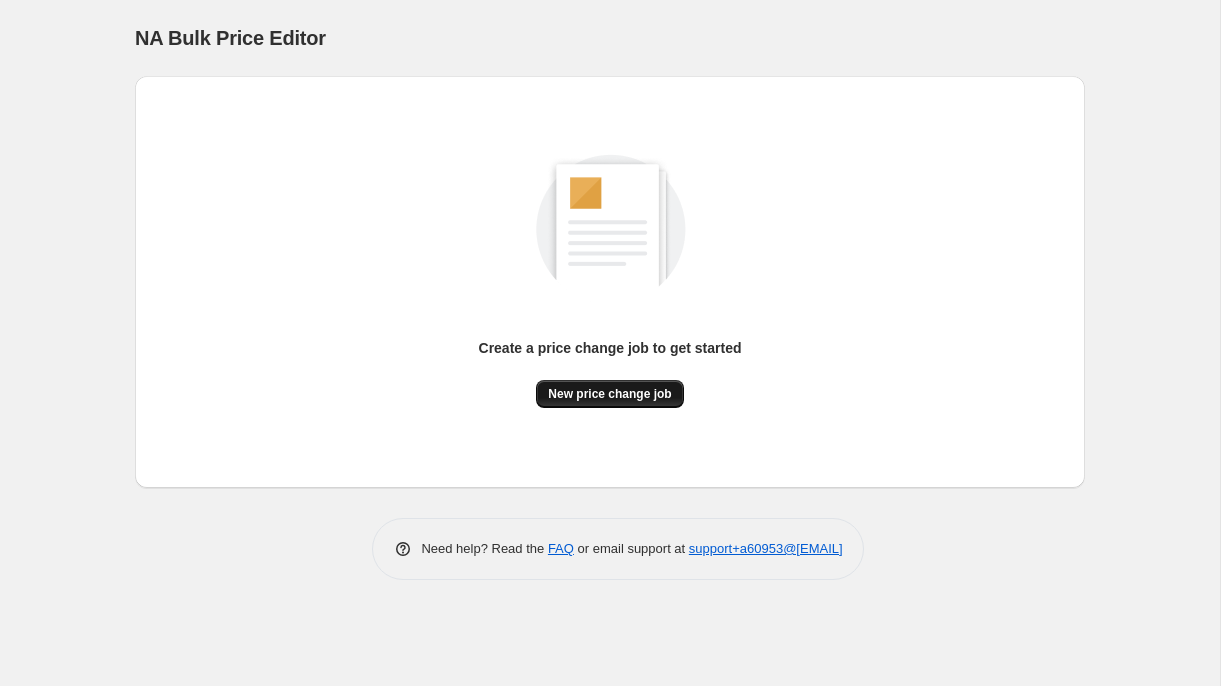click on "New price change job" at bounding box center [609, 394] 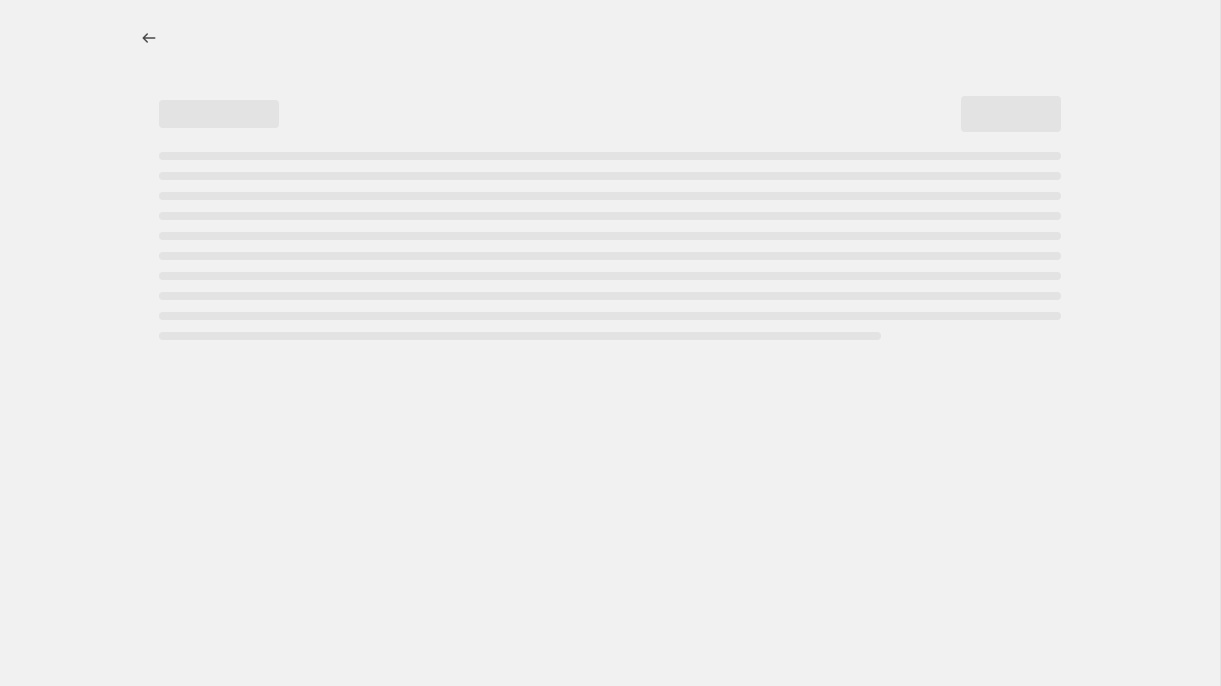 select on "percentage" 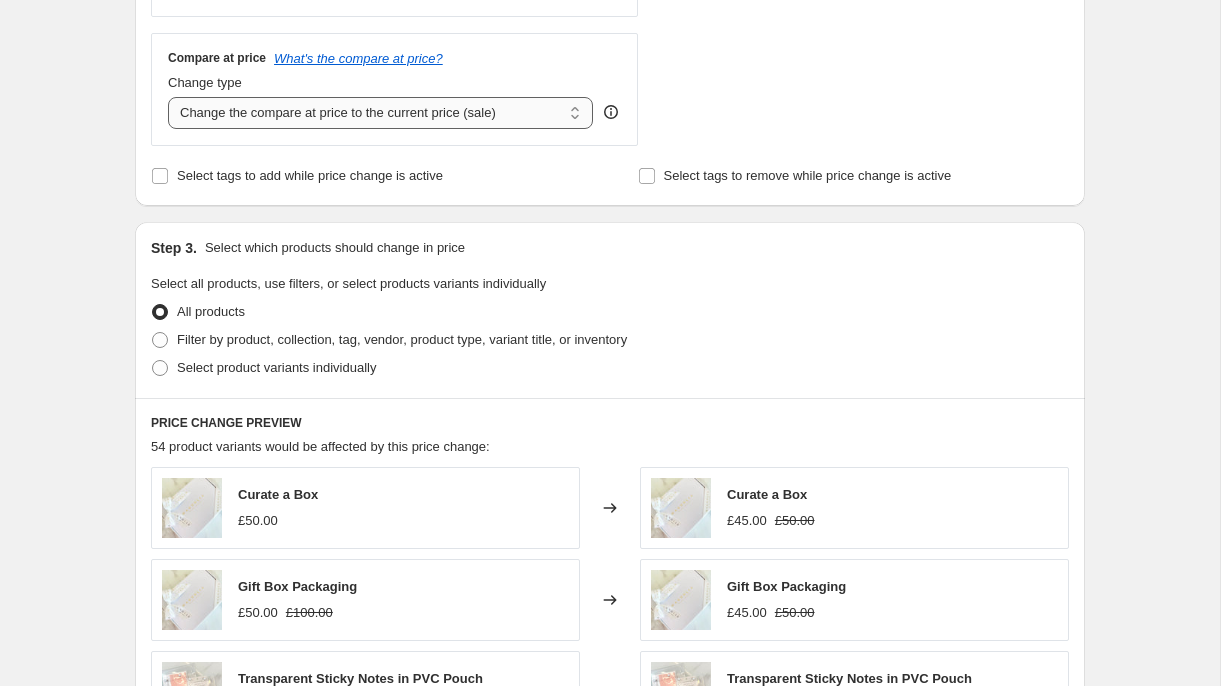 scroll, scrollTop: 720, scrollLeft: 0, axis: vertical 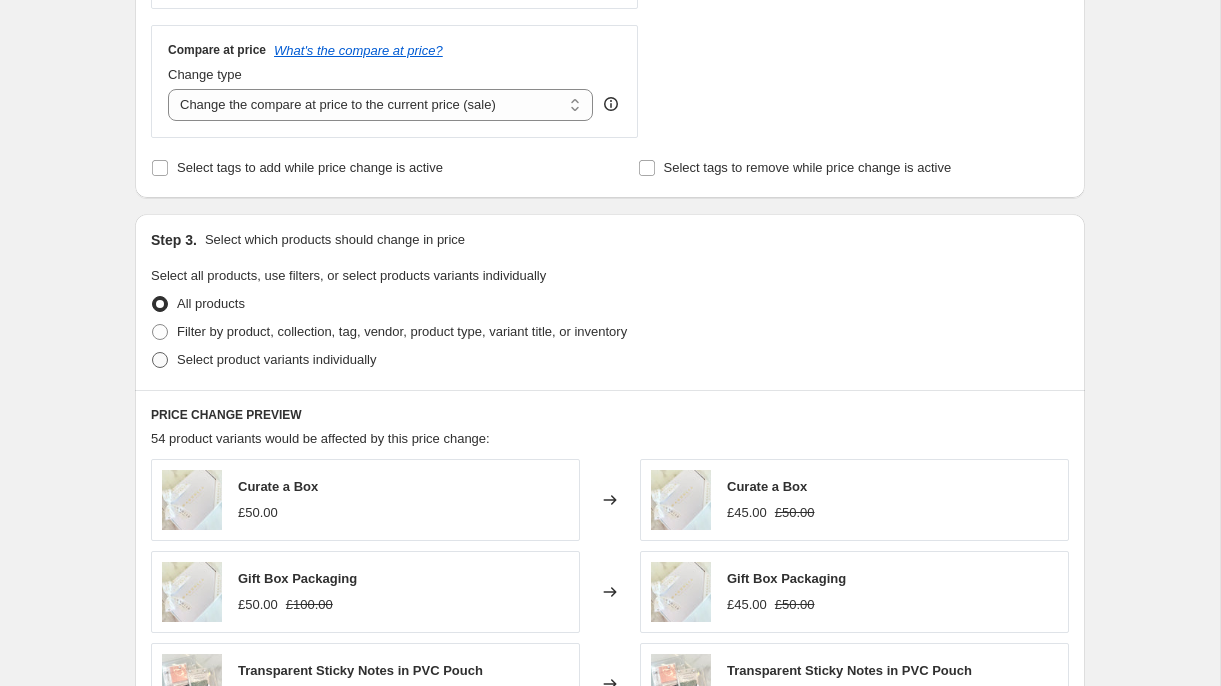 click on "Select product variants individually" at bounding box center [276, 359] 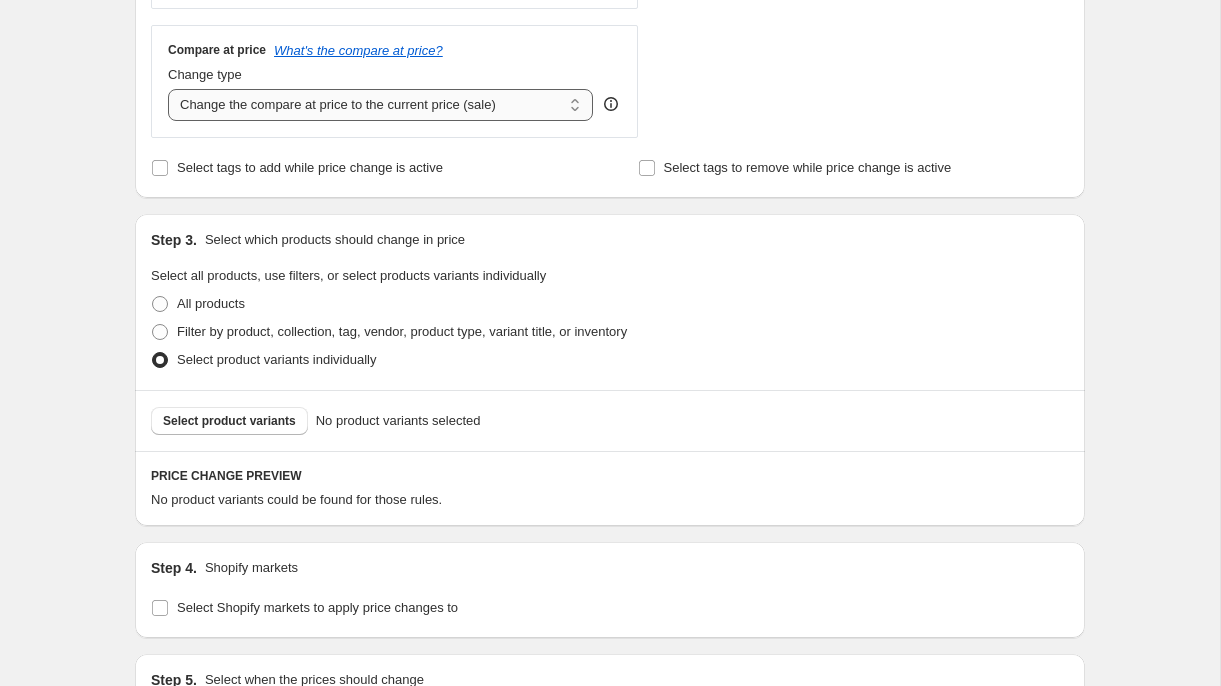 click on "Change the compare at price to the current price (sale) Change the compare at price to a certain amount Change the compare at price by a certain amount Change the compare at price by a certain percentage Change the compare at price by a certain amount relative to the actual price Change the compare at price by a certain percentage relative to the actual price Don't change the compare at price Remove the compare at price" at bounding box center [380, 105] 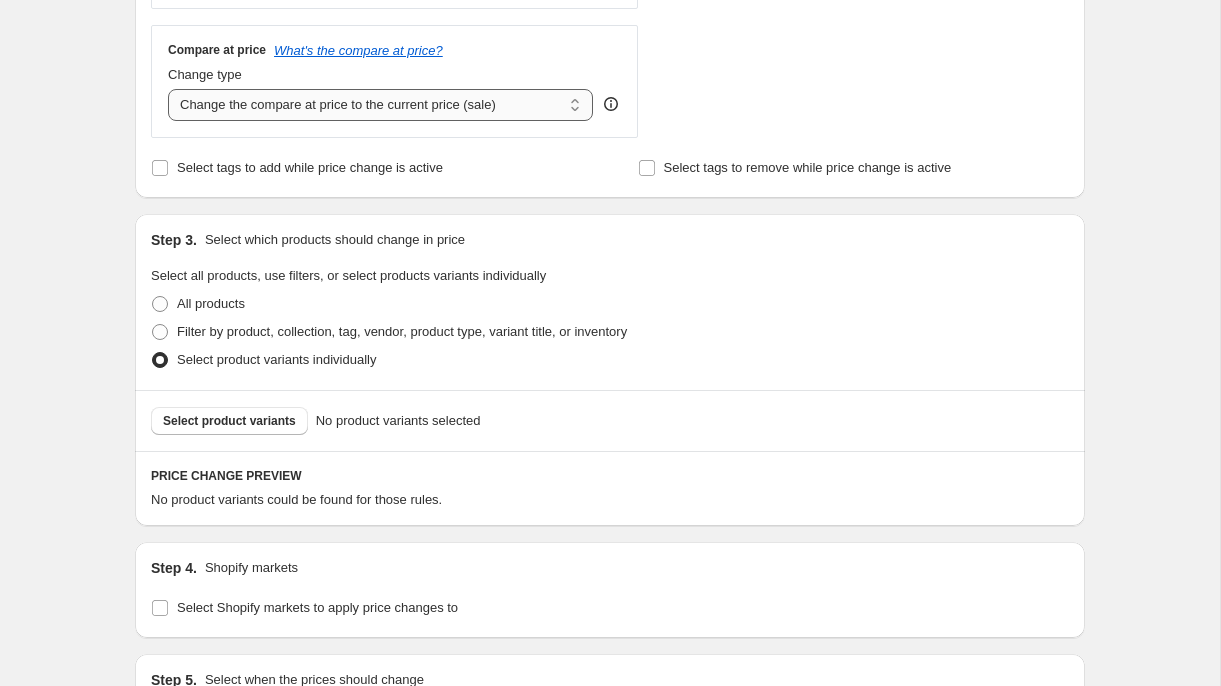 select on "to" 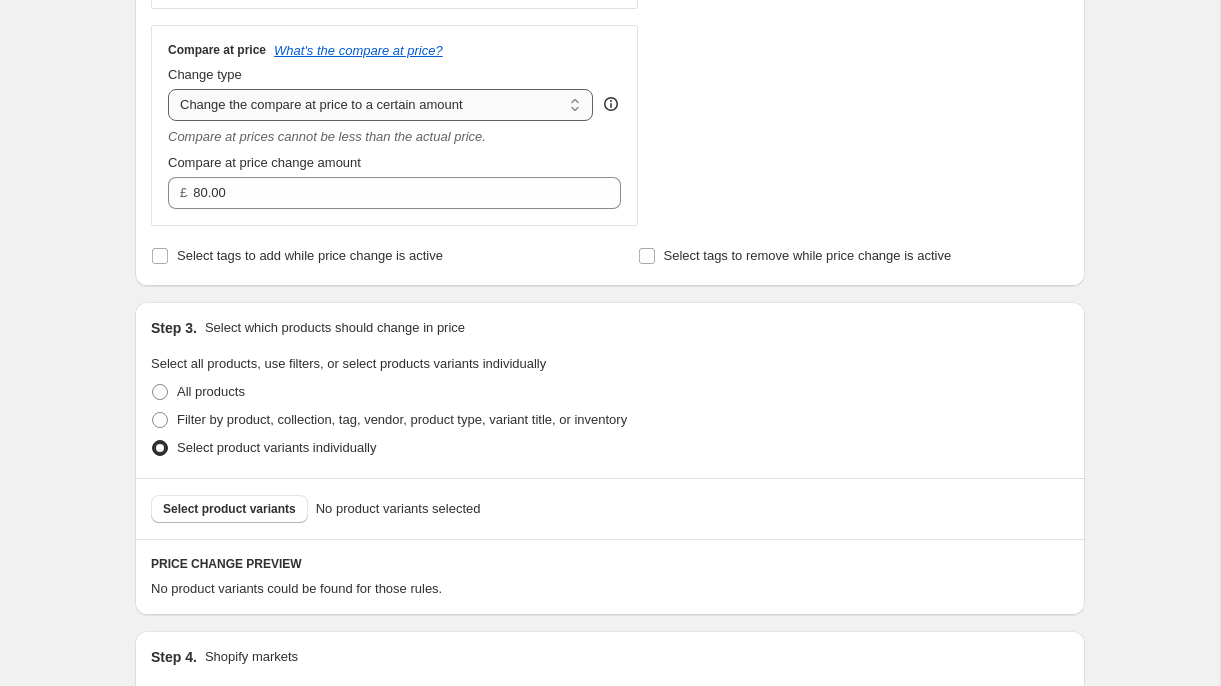 click on "Change the compare at price to the current price (sale) Change the compare at price to a certain amount Change the compare at price by a certain amount Change the compare at price by a certain percentage Change the compare at price by a certain amount relative to the actual price Change the compare at price by a certain percentage relative to the actual price Don't change the compare at price Remove the compare at price" at bounding box center (380, 105) 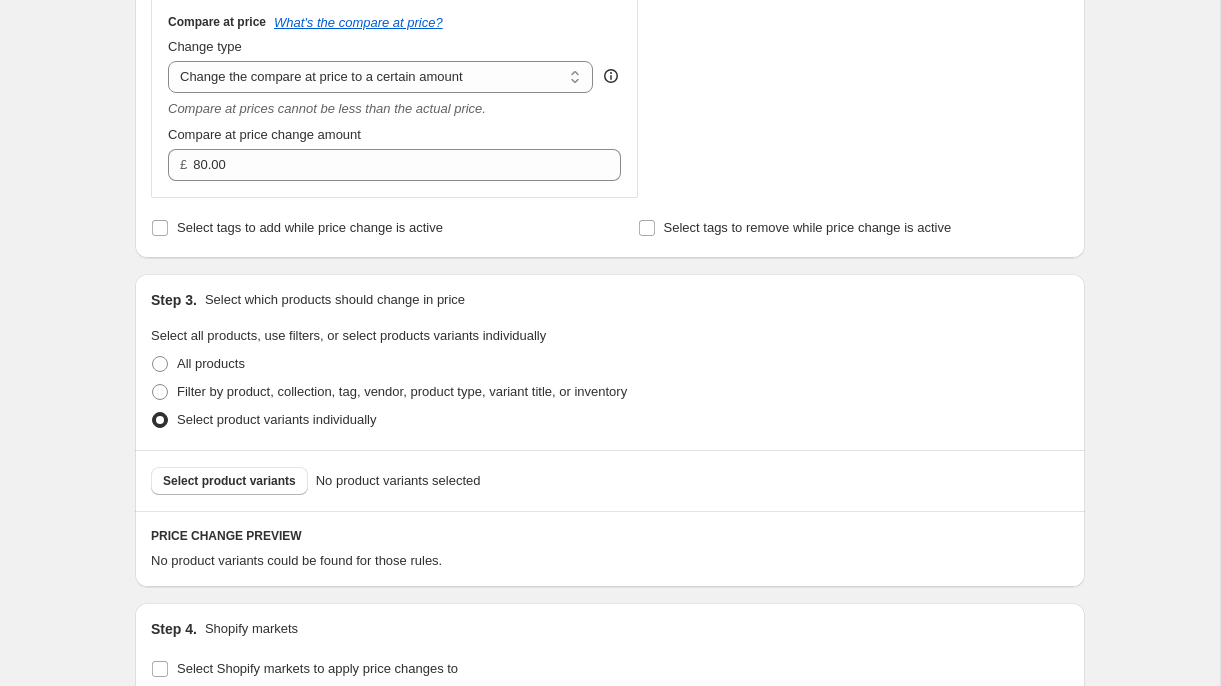 scroll, scrollTop: 731, scrollLeft: 0, axis: vertical 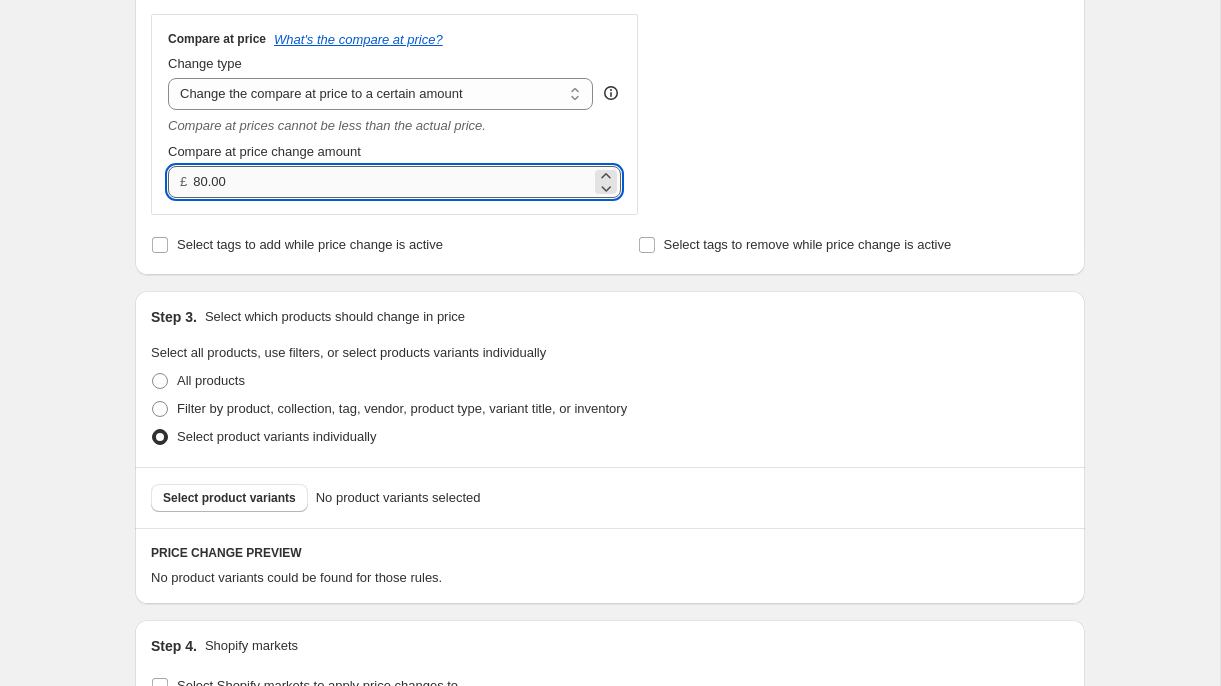 click on "80.00" at bounding box center (391, 182) 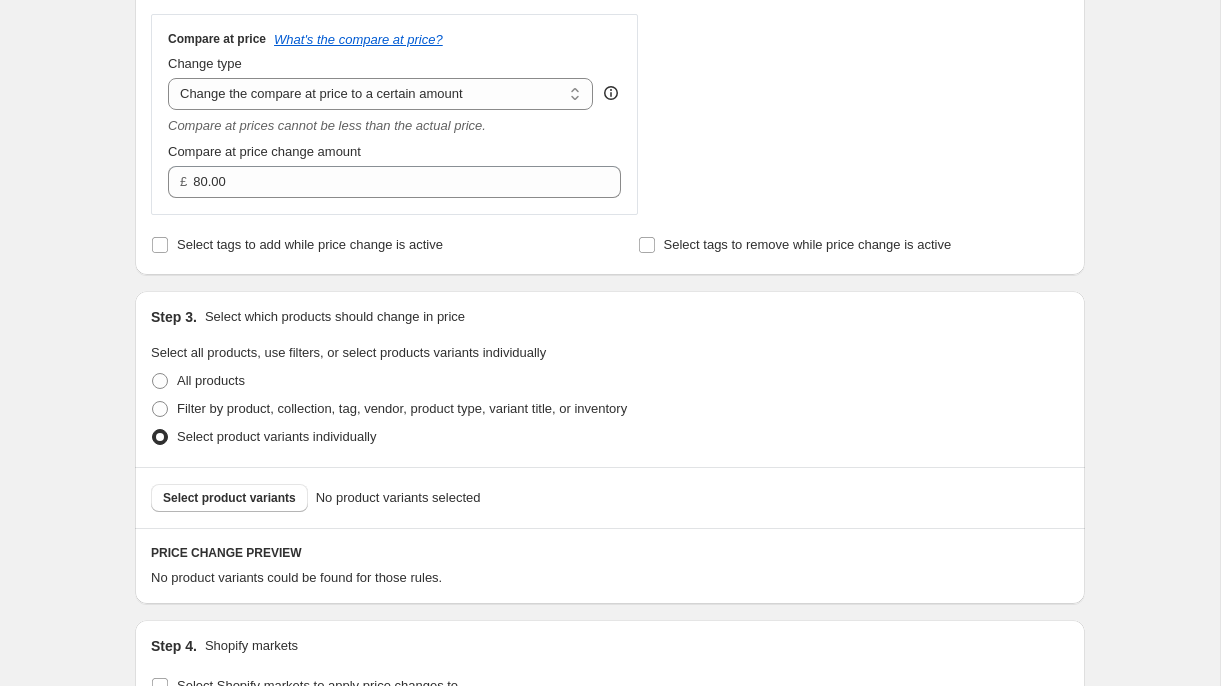 click on "Step 1. Optionally give your price change job a title (eg "March 30% off sale on boots") [DATE], [TIME] Price change job This title is just for internal use, customers won't see it Step 2. Select how the prices should change Use bulk price change rules Set product prices individually Use CSV upload Price Change type Change the price to a certain amount Change the price by a certain amount Change the price by a certain percentage Change the price to the current compare at price (price before sale) Change the price by a certain amount relative to the compare at price Change the price by a certain percentage relative to the compare at price Don't change the price Change the price by a certain percentage relative to the cost per item Change price to certain cost margin Change the price by a certain percentage Price change amount -10 % (Price drop) Rounding Round to nearest .01 Round to nearest whole number End prices in .99 End prices in a certain number Show rounding direction options? Compare at price" at bounding box center [602, 116] 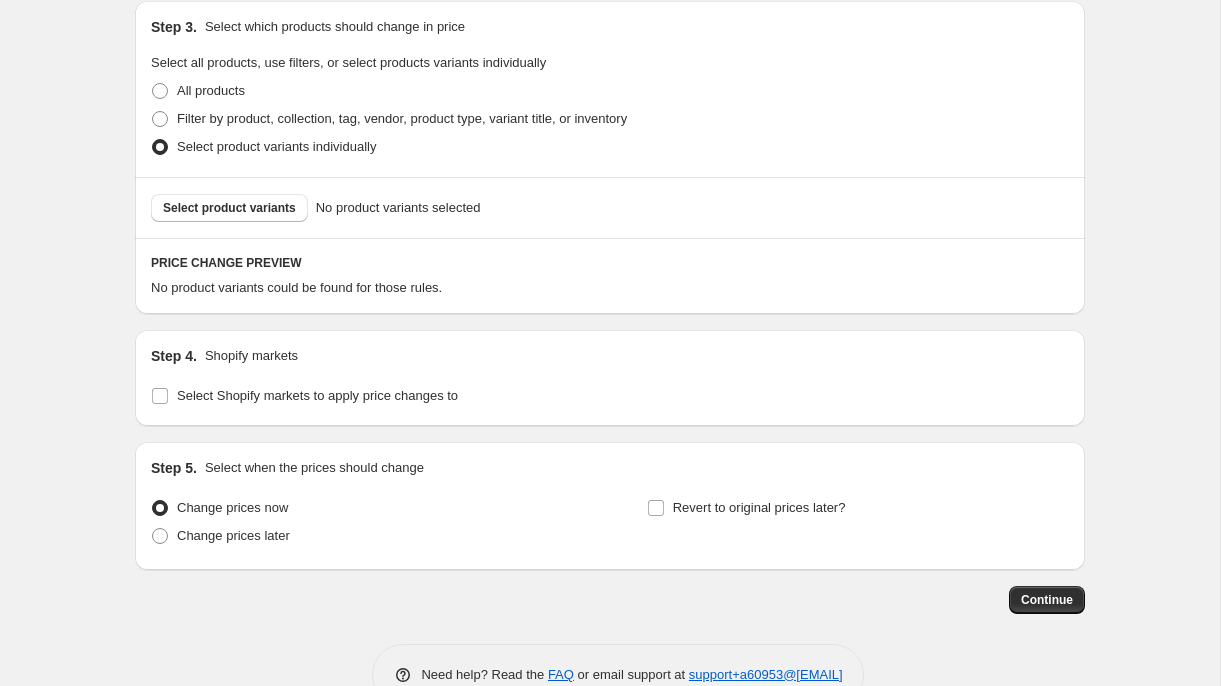 scroll, scrollTop: 1071, scrollLeft: 0, axis: vertical 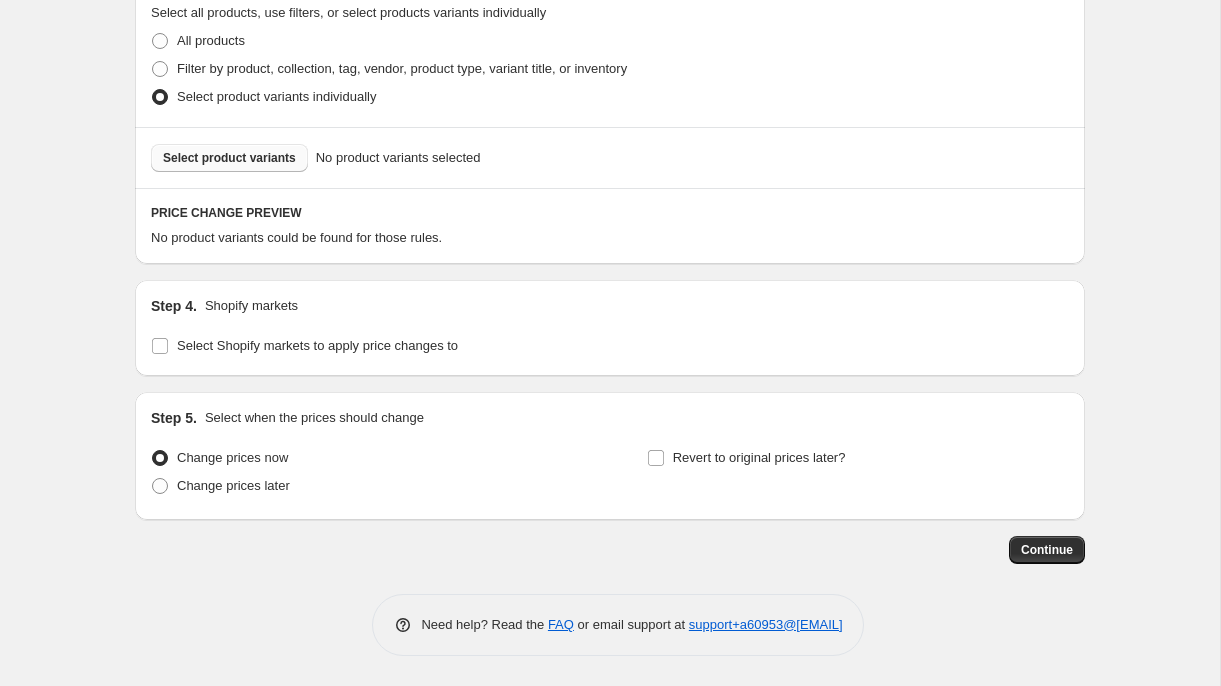 click on "Select product variants" at bounding box center (229, 158) 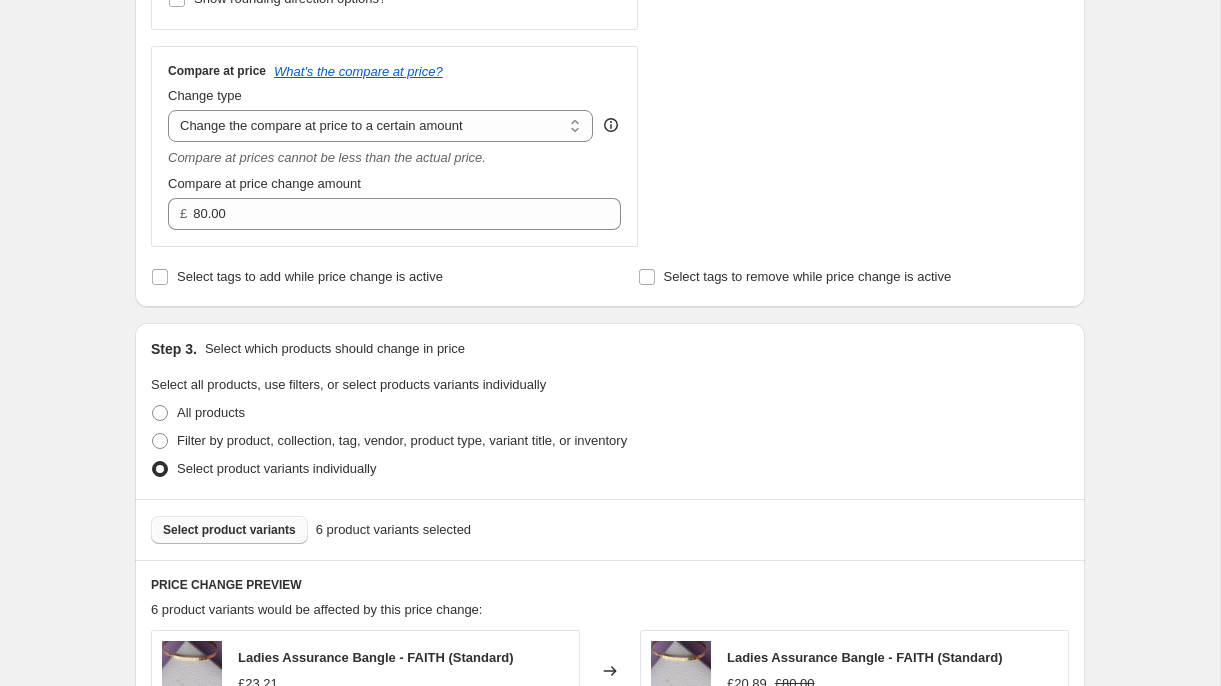 scroll, scrollTop: 687, scrollLeft: 0, axis: vertical 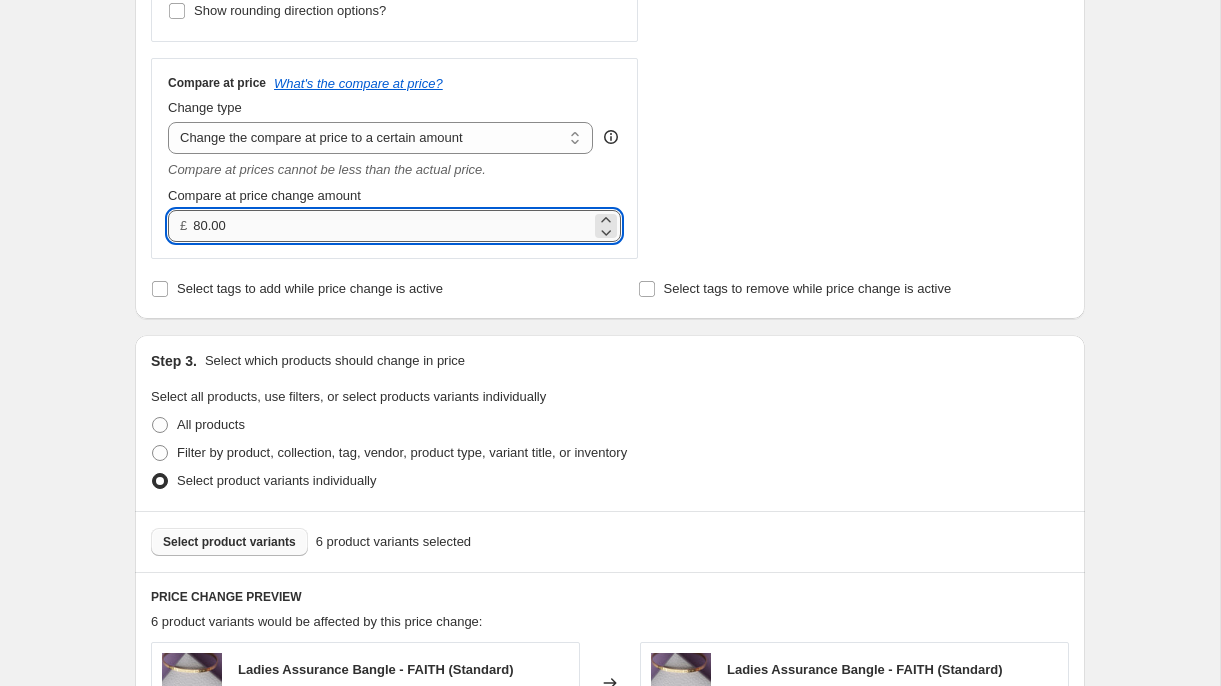 click on "80.00" at bounding box center (391, 226) 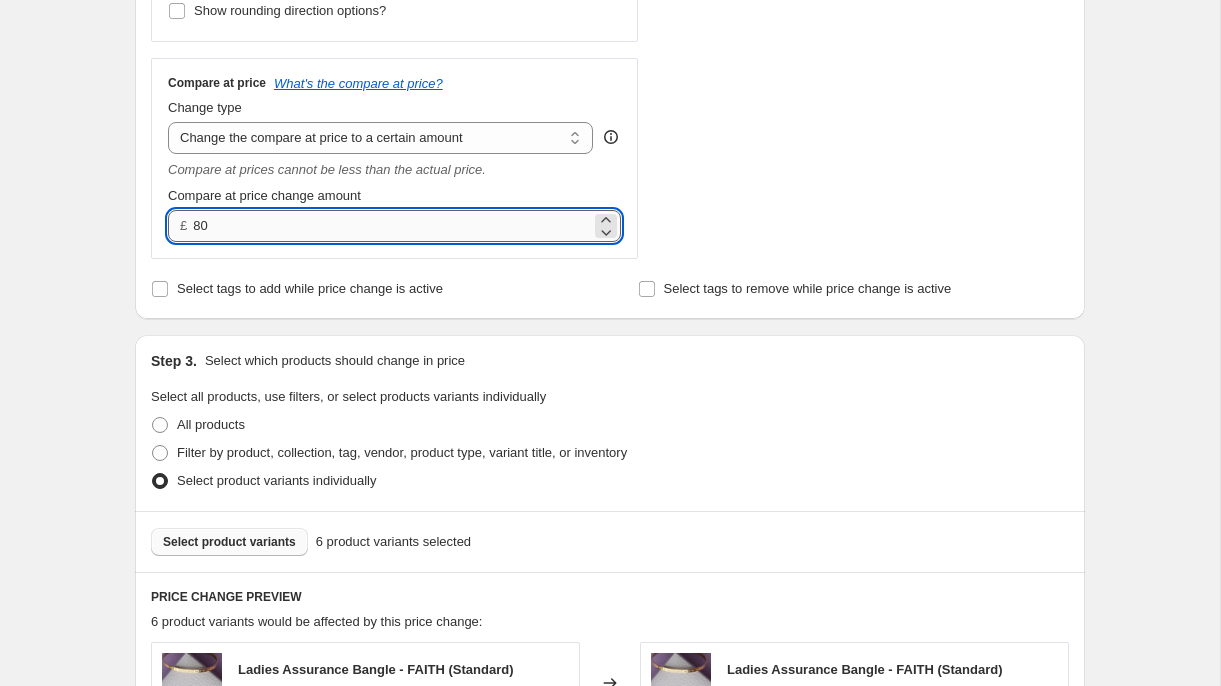 type on "8" 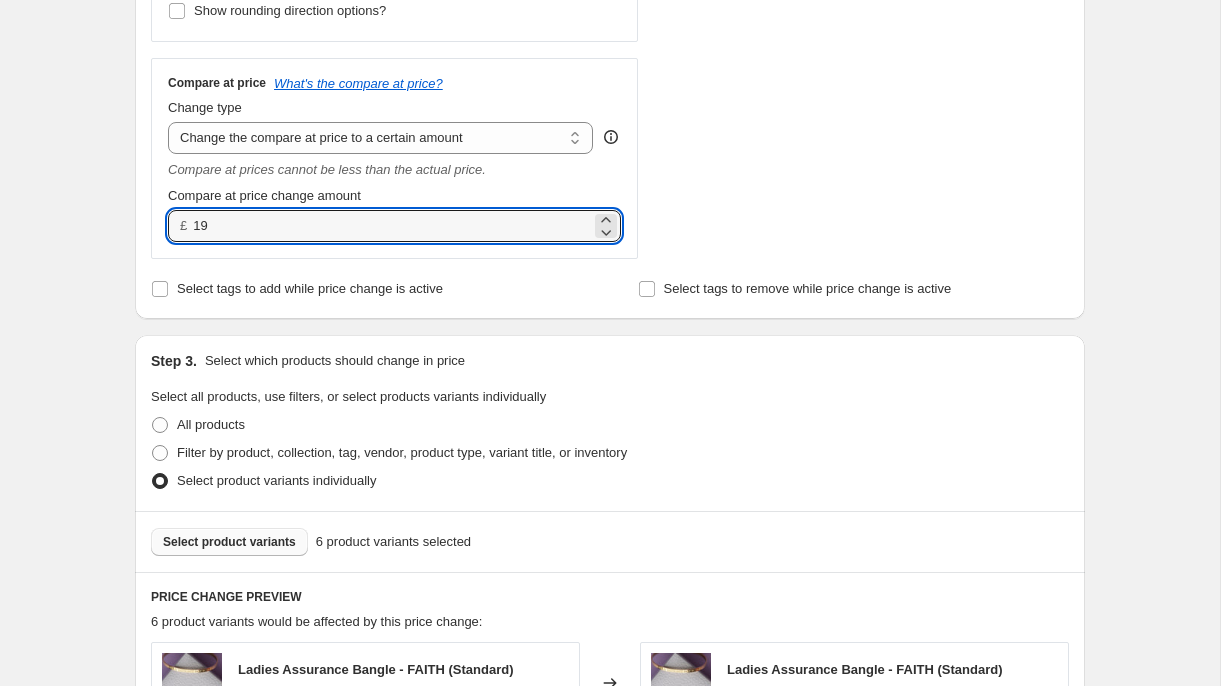 type on "19.00" 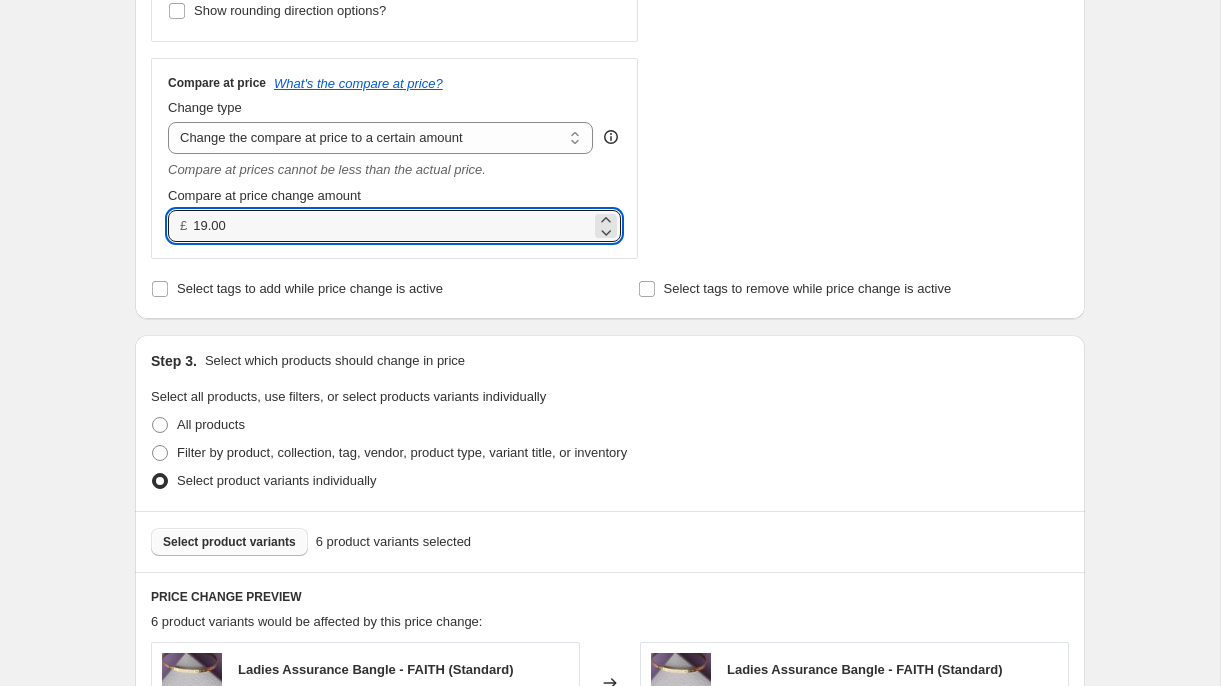 click on "Step 1. Optionally give your price change job a title (eg "March 30% off sale on boots") [DATE], [TIME] Price change job This title is just for internal use, customers won't see it Step 2. Select how the prices should change Use bulk price change rules Set product prices individually Use CSV upload Price Change type Change the price to a certain amount Change the price by a certain amount Change the price by a certain percentage Change the price to the current compare at price (price before sale) Change the price by a certain amount relative to the compare at price Change the price by a certain percentage relative to the compare at price Don't change the price Change the price by a certain percentage relative to the cost per item Change price to certain cost margin Change the price by a certain percentage Price change amount -10 % (Price drop) Rounding Round to nearest .01 Round to nearest whole number End prices in .99 End prices in a certain number Show rounding direction options? Compare at price" at bounding box center (602, 419) 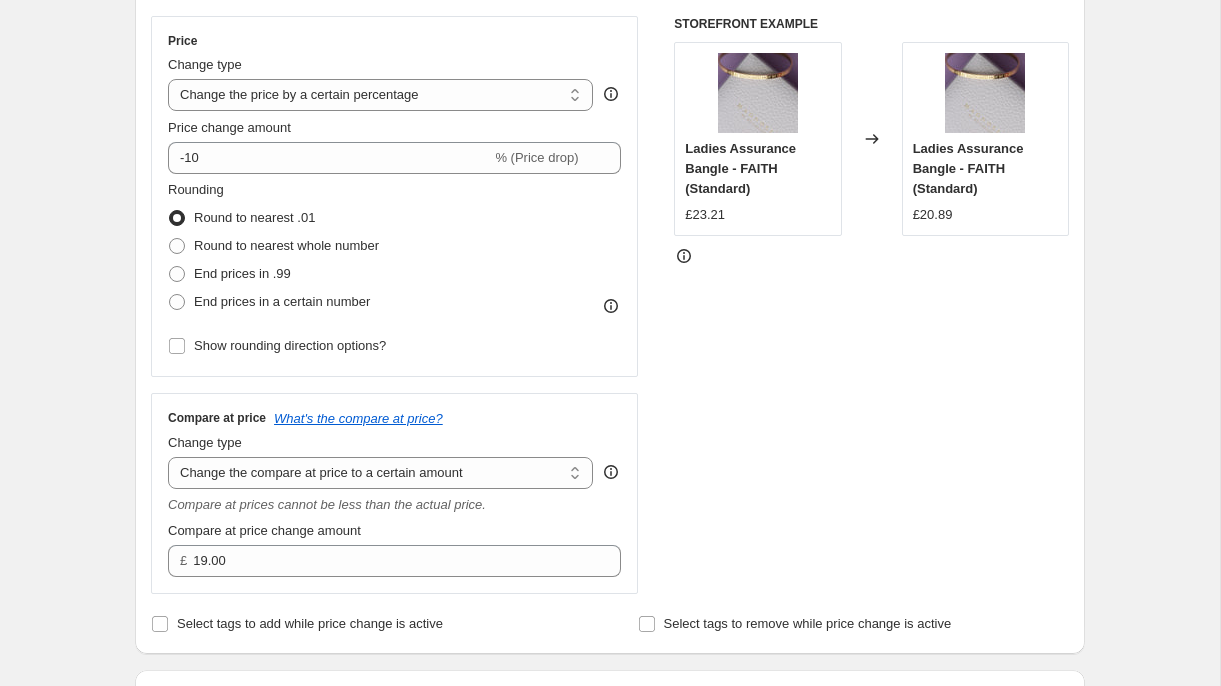 scroll, scrollTop: 339, scrollLeft: 0, axis: vertical 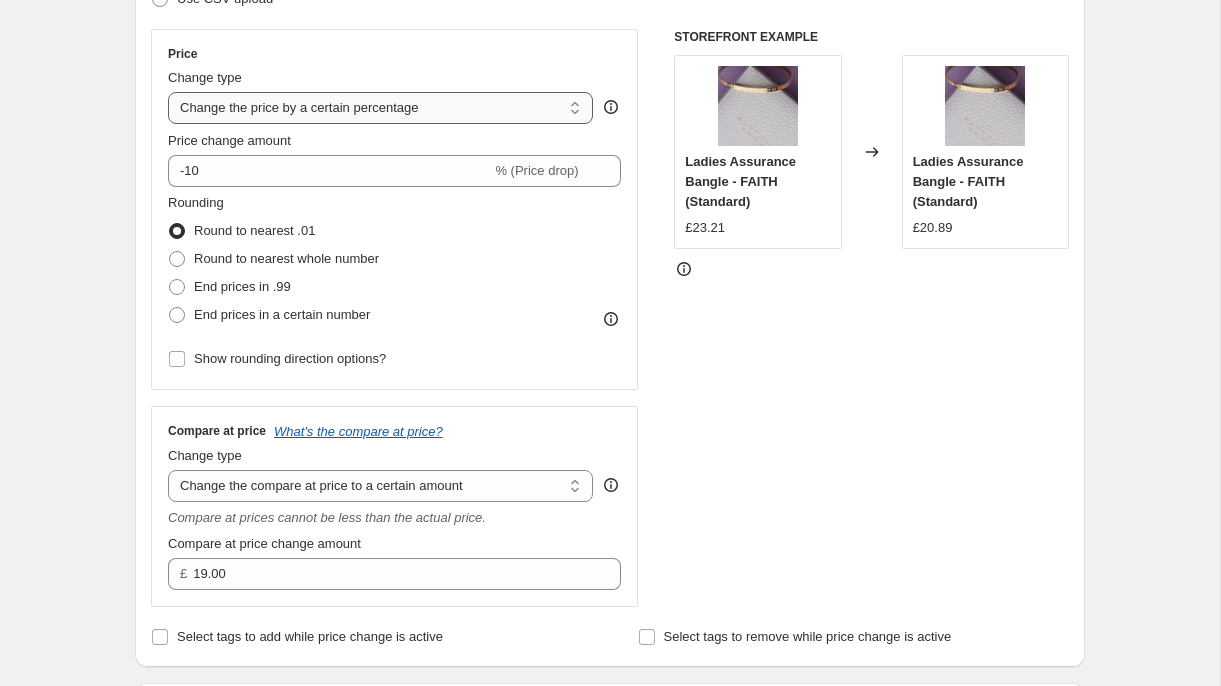 click on "Change the price to a certain amount Change the price by a certain amount Change the price by a certain percentage Change the price to the current compare at price (price before sale) Change the price by a certain amount relative to the compare at price Change the price by a certain percentage relative to the compare at price Don't change the price Change the price by a certain percentage relative to the cost per item Change price to certain cost margin" at bounding box center (380, 108) 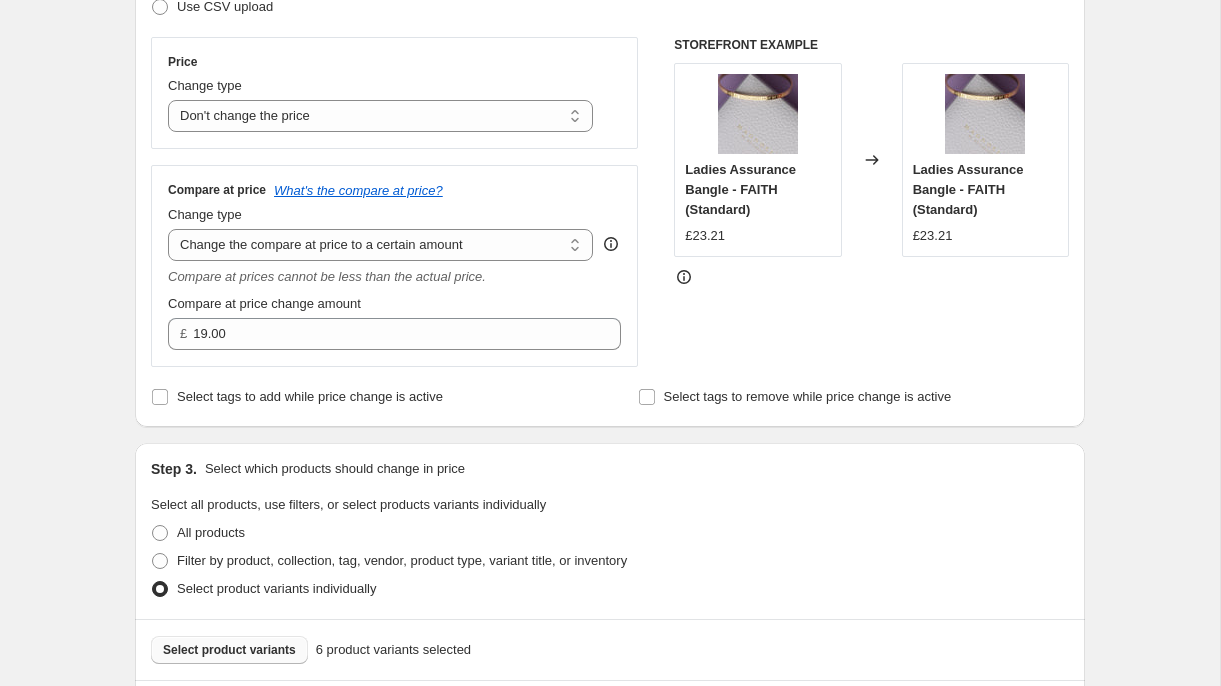 scroll, scrollTop: 323, scrollLeft: 0, axis: vertical 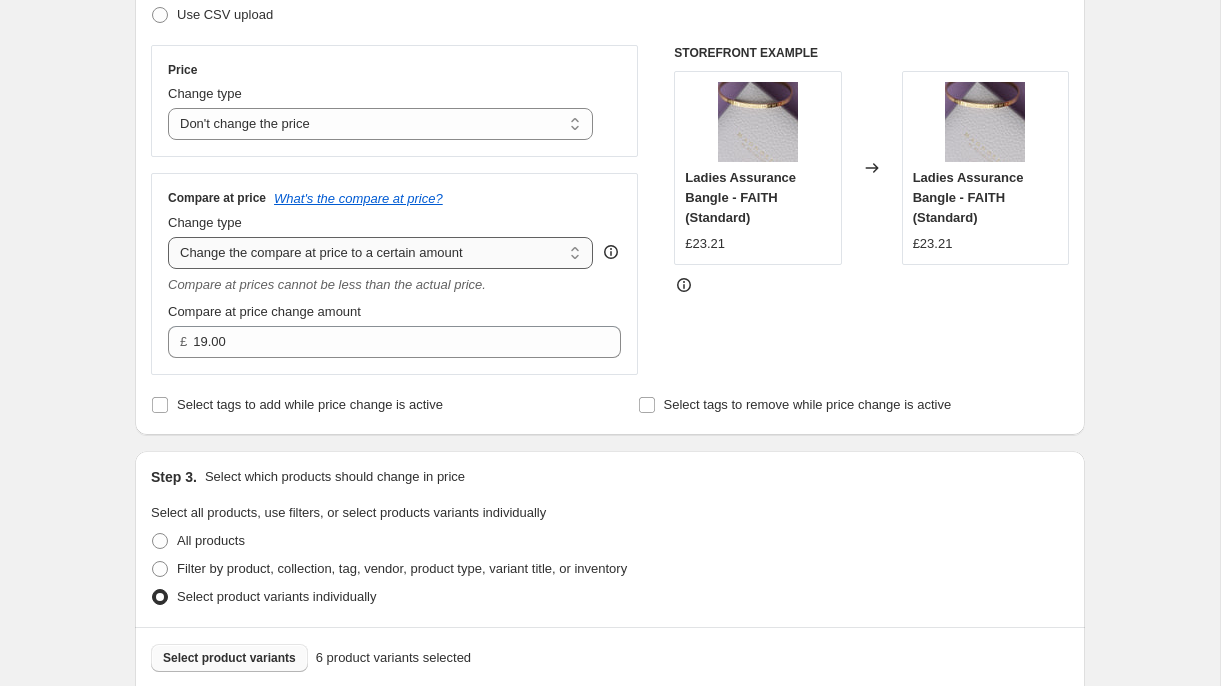 click on "Change the compare at price to the current price (sale) Change the compare at price to a certain amount Change the compare at price by a certain amount Change the compare at price by a certain percentage Change the compare at price by a certain amount relative to the actual price Change the compare at price by a certain percentage relative to the actual price Don't change the compare at price Remove the compare at price" at bounding box center (380, 253) 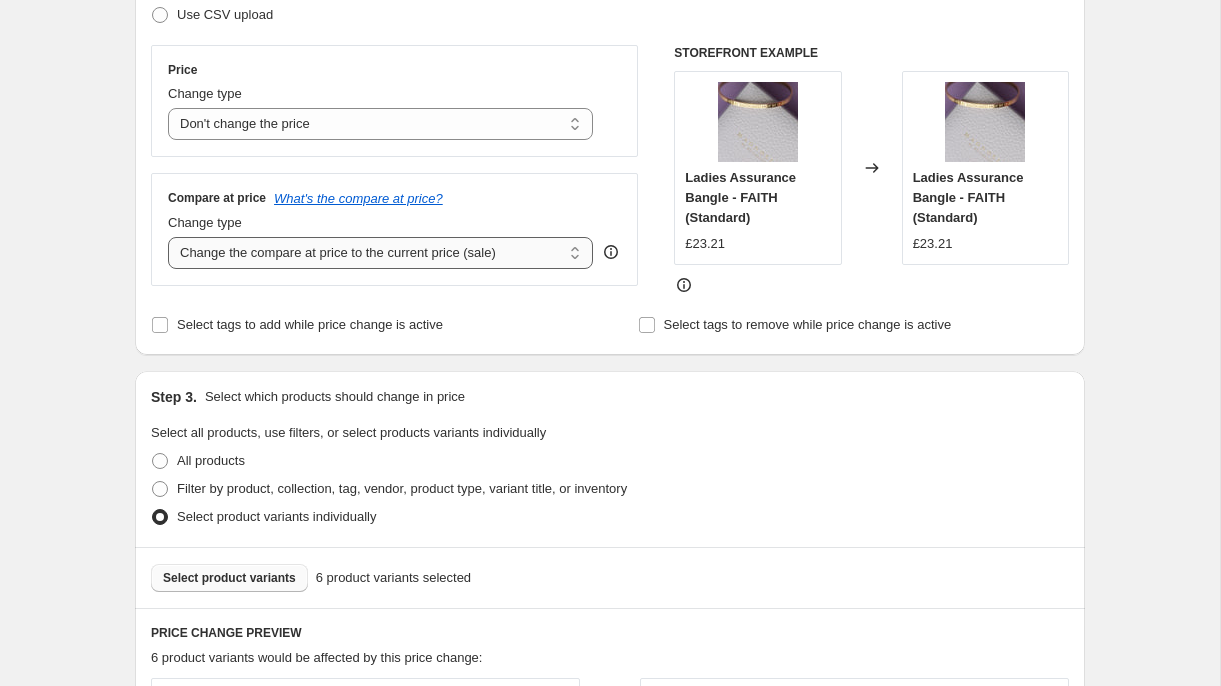 click on "Change the compare at price to the current price (sale) Change the compare at price to a certain amount Change the compare at price by a certain amount Change the compare at price by a certain percentage Change the compare at price by a certain amount relative to the actual price Change the compare at price by a certain percentage relative to the actual price Don't change the compare at price Remove the compare at price" at bounding box center (380, 253) 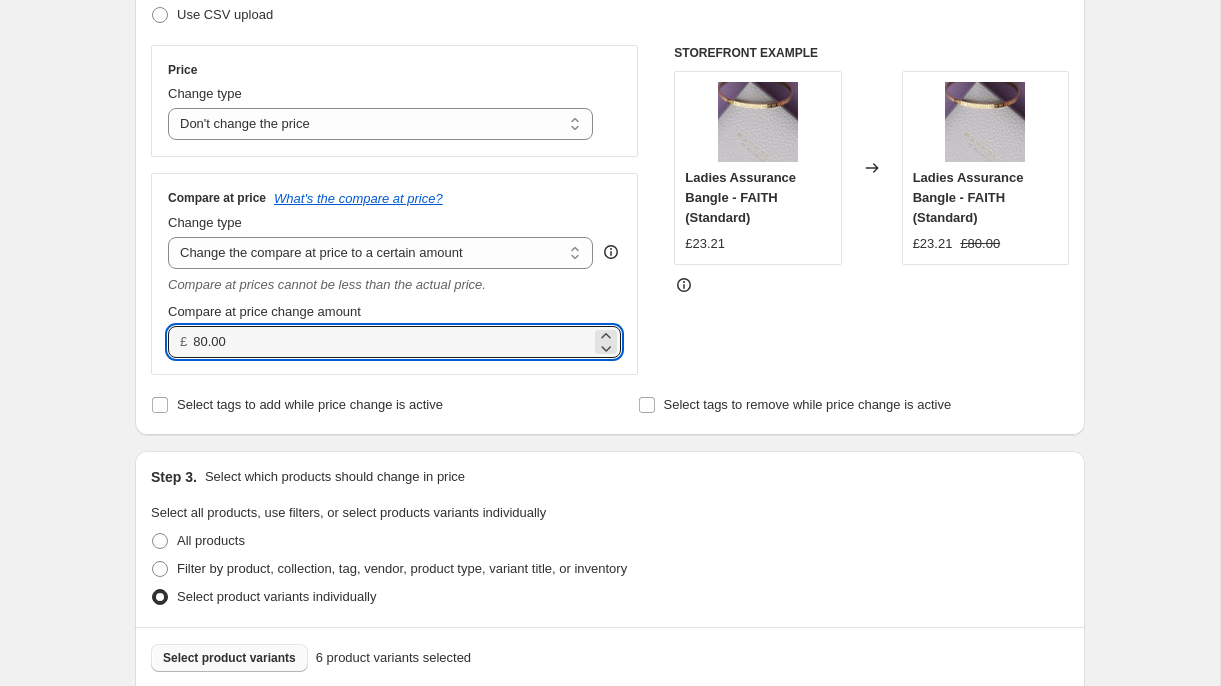 drag, startPoint x: 242, startPoint y: 330, endPoint x: 284, endPoint y: 362, distance: 52.801514 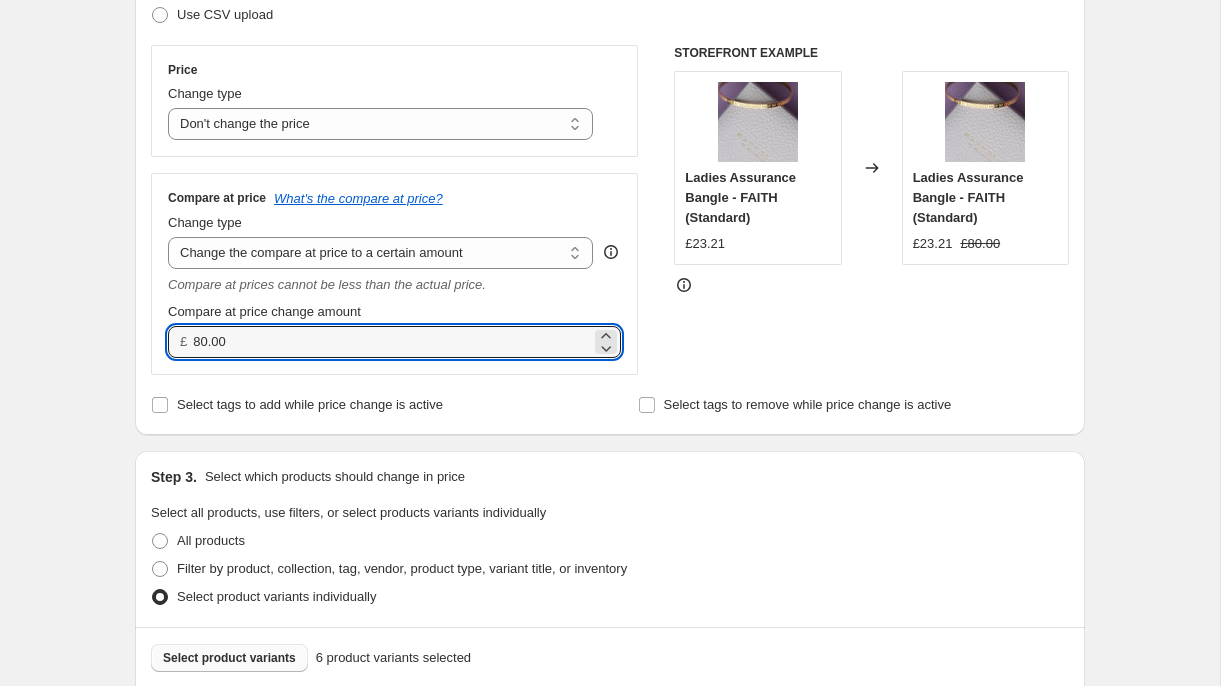 drag, startPoint x: 274, startPoint y: 350, endPoint x: 182, endPoint y: 350, distance: 92 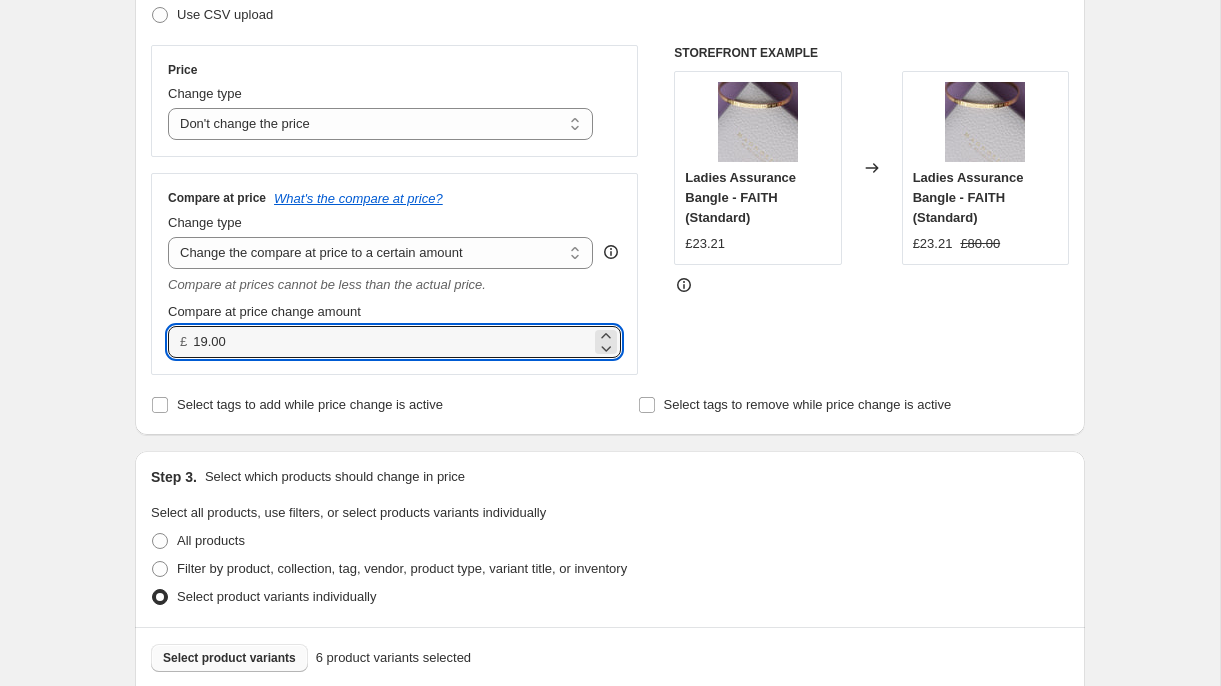 click on "Step 1. Optionally give your price change job a title (eg "March 30% off sale on boots") [DATE], [TIME] Price change job This title is just for internal use, customers won't see it Step 2. Select how the prices should change Use bulk price change rules Set product prices individually Use CSV upload Price Change type Change the price to a certain amount Change the price by a certain amount Change the price by a certain percentage Change the price to the current compare at price (price before sale) Change the price by a certain amount relative to the compare at price Change the price by a certain percentage relative to the compare at price Don't change the price Change the price by a certain percentage relative to the cost per item Change price to certain cost margin Don't change the price Compare at price What's the compare at price? Change type Change the compare at price to the current price (sale) Change the compare at price to a certain amount Change the compare at price by a certain amount £ 6" at bounding box center (602, 658) 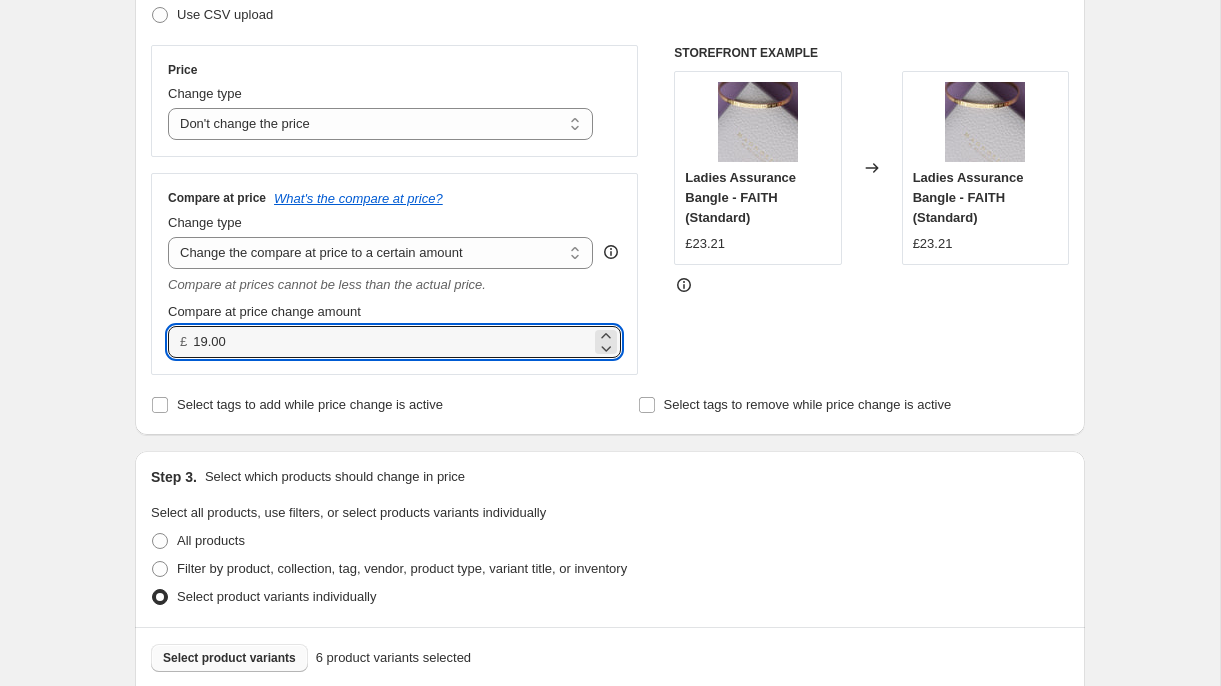 click on "£ 19.00" at bounding box center [394, 342] 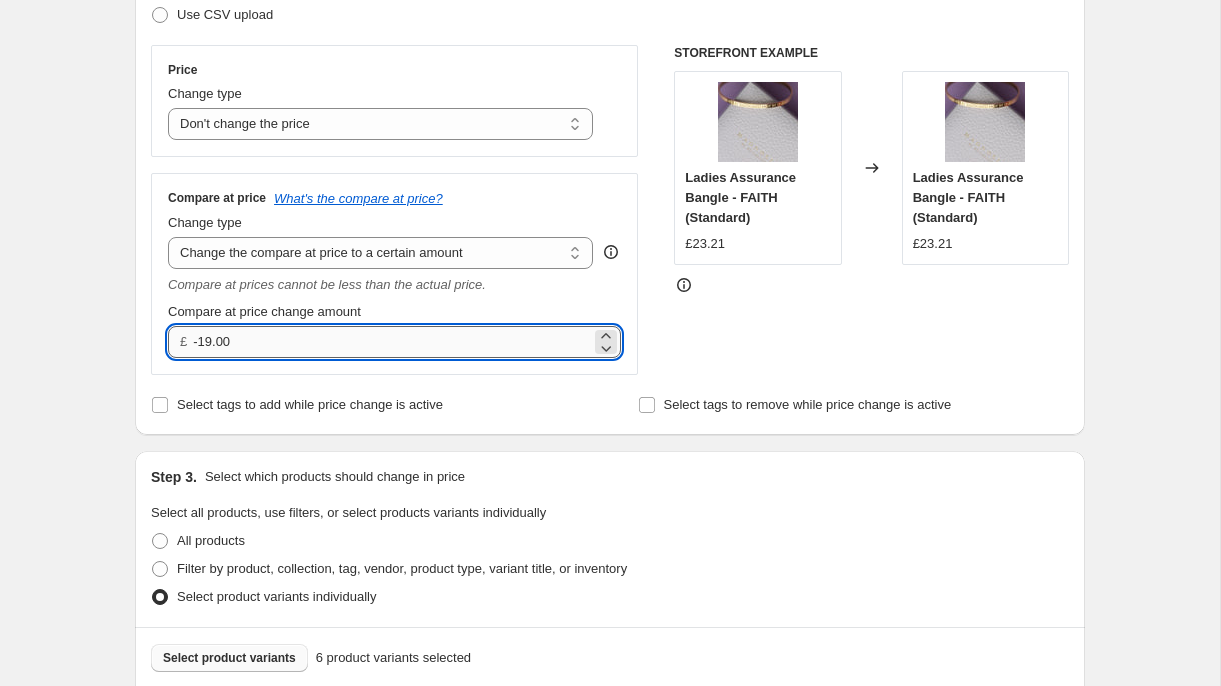 click on "-19.00" at bounding box center (391, 342) 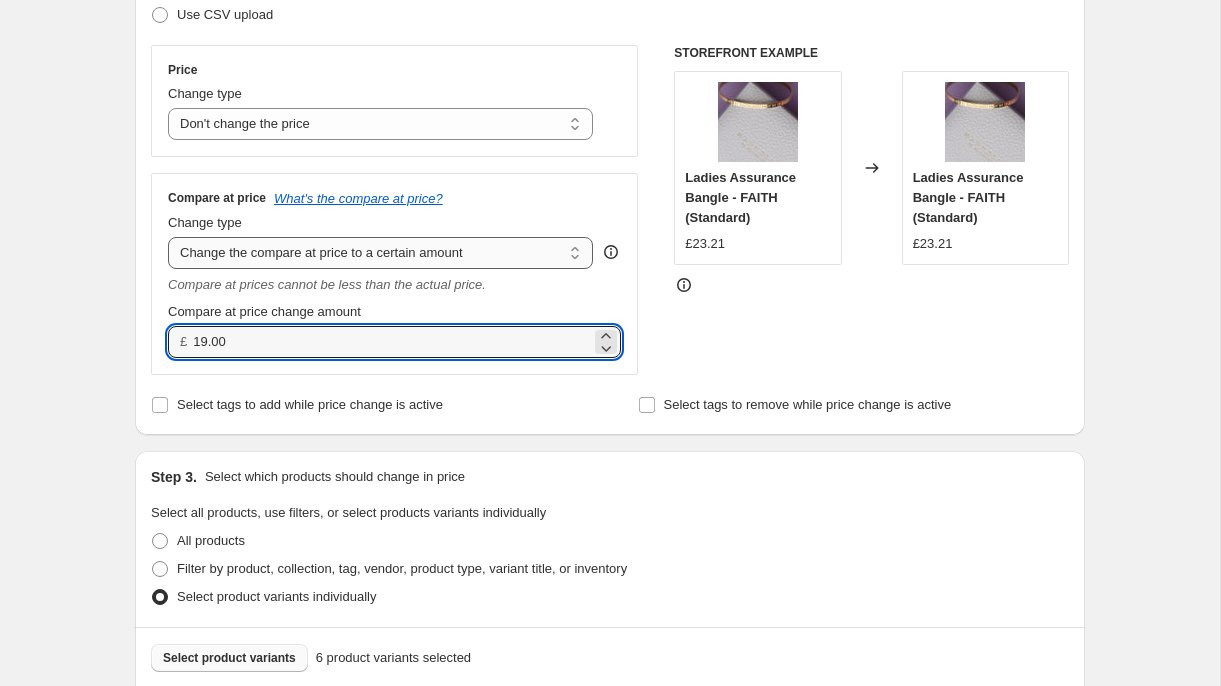 click on "Change the compare at price to the current price (sale) Change the compare at price to a certain amount Change the compare at price by a certain amount Change the compare at price by a certain percentage Change the compare at price by a certain amount relative to the actual price Change the compare at price by a certain percentage relative to the actual price Don't change the compare at price Remove the compare at price" at bounding box center [380, 253] 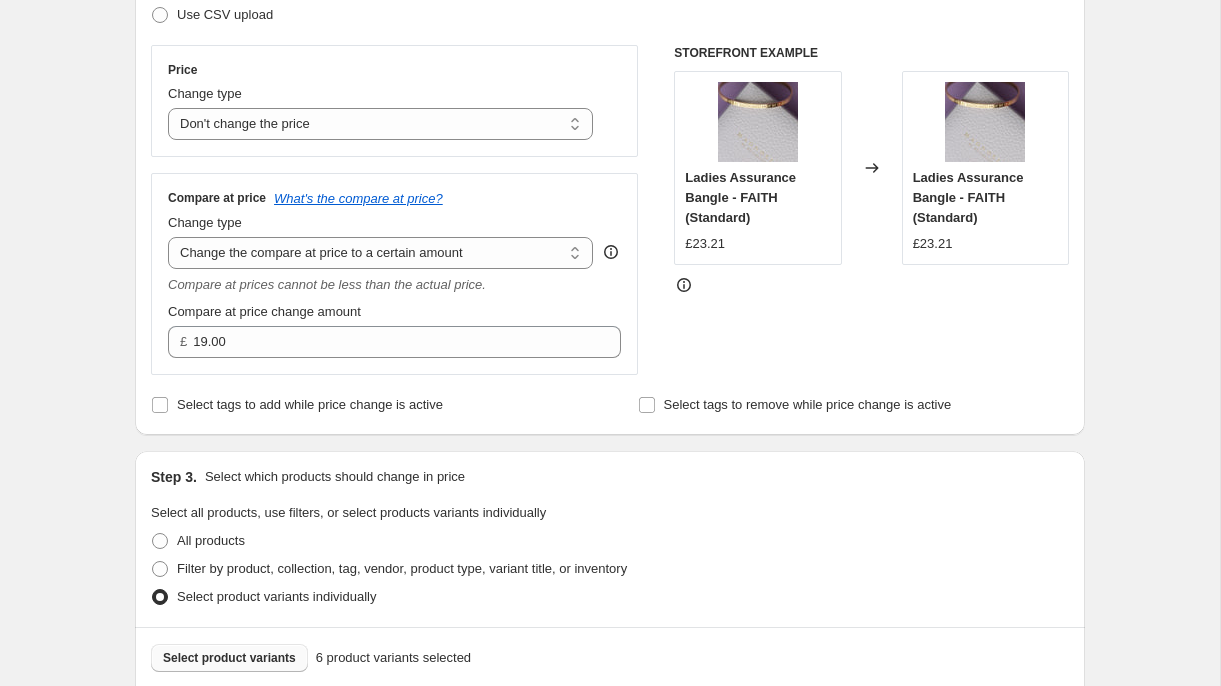 click on "Create new price change job. This page is ready Create new price change job Draft Step 1. Optionally give your price change job a title (eg "March 30% off sale on boots") [DATE], [TIME] Price change job This title is just for internal use, customers won't see it Step 2. Select how the prices should change Use bulk price change rules Set product prices individually Use CSV upload Price Change type Change the price to a certain amount Change the price by a certain amount Change the price by a certain percentage Change the price to the current compare at price (price before sale) Change the price by a certain amount relative to the compare at price Change the price by a certain percentage relative to the compare at price Don't change the price Change the price by a certain percentage relative to the cost per item Change price to certain cost margin Don't change the price Compare at price What's the compare at price? Change type Change the compare at price to the current price (sale) £ 19.00 £23.21 6" at bounding box center (610, 689) 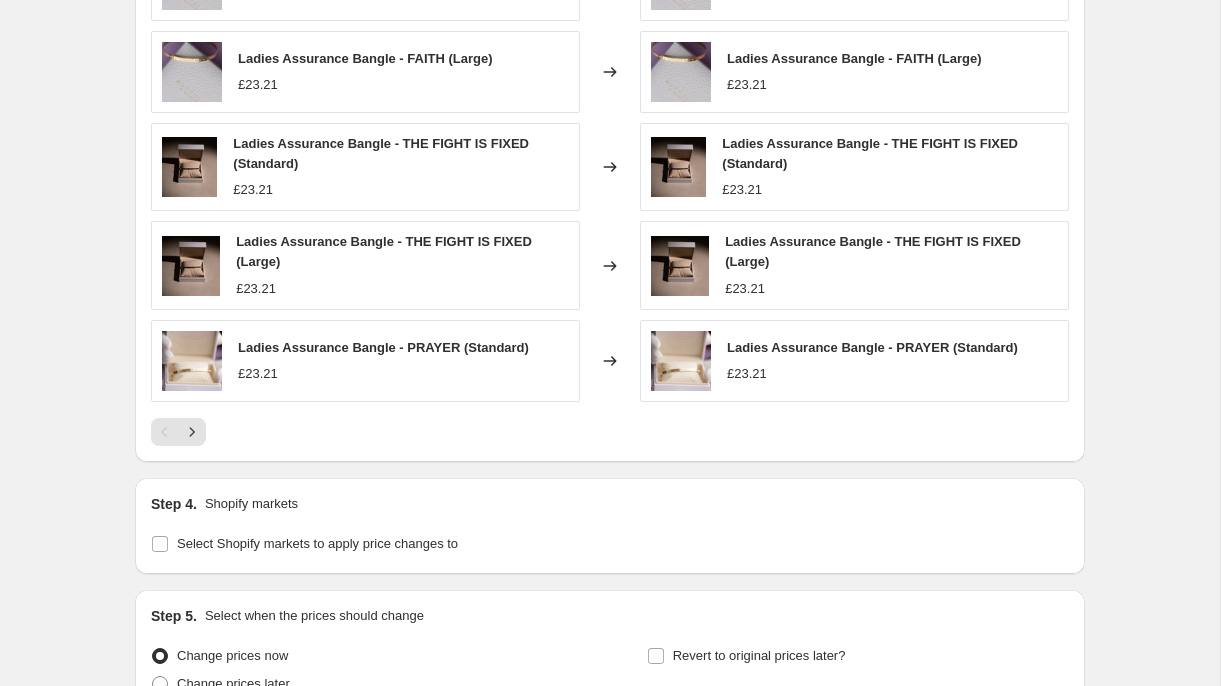 scroll, scrollTop: 1339, scrollLeft: 0, axis: vertical 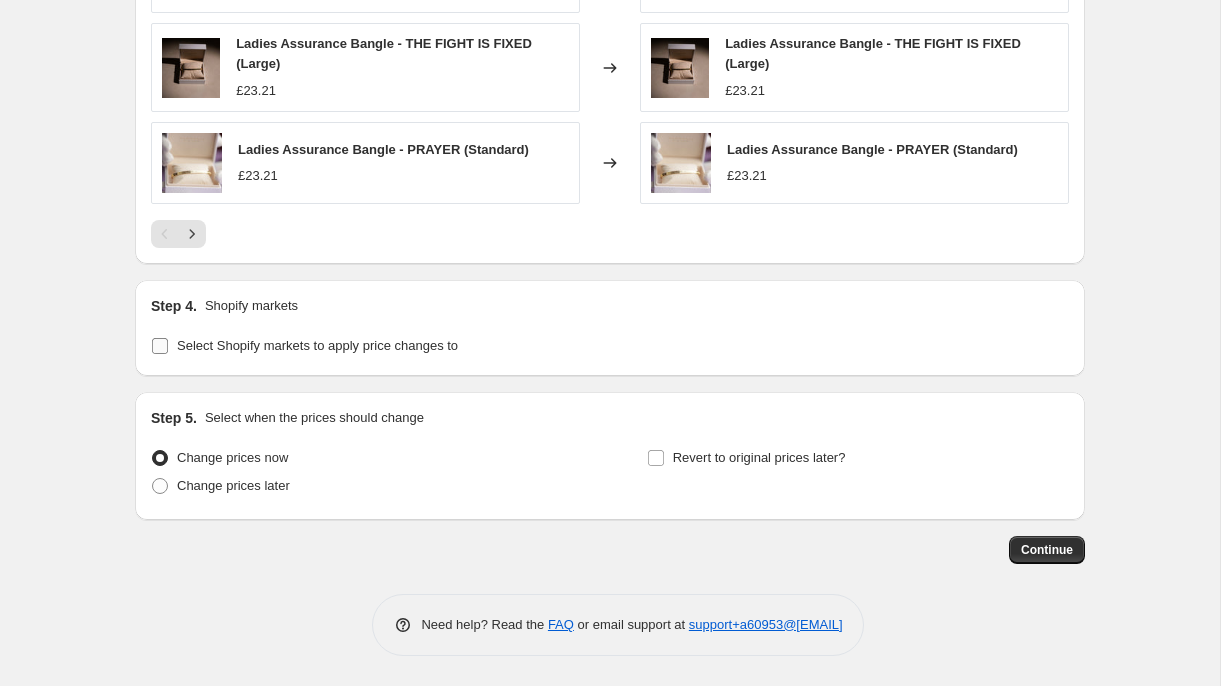click on "Select Shopify markets to apply price changes to" at bounding box center [304, 346] 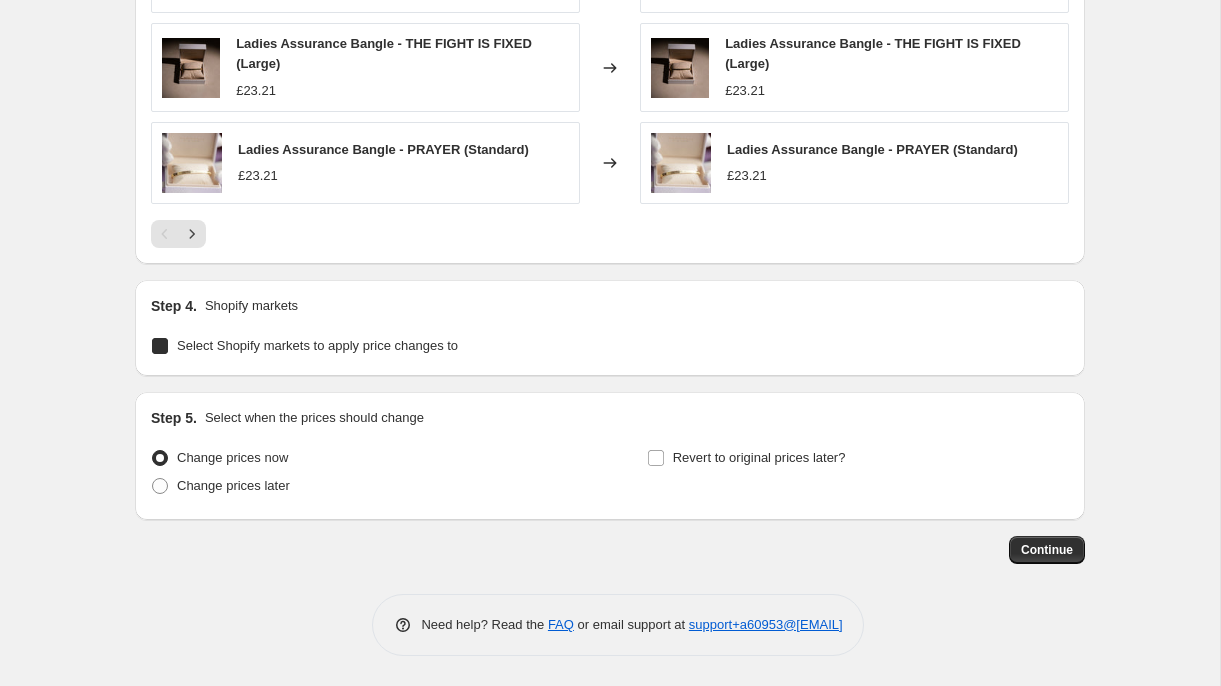checkbox on "true" 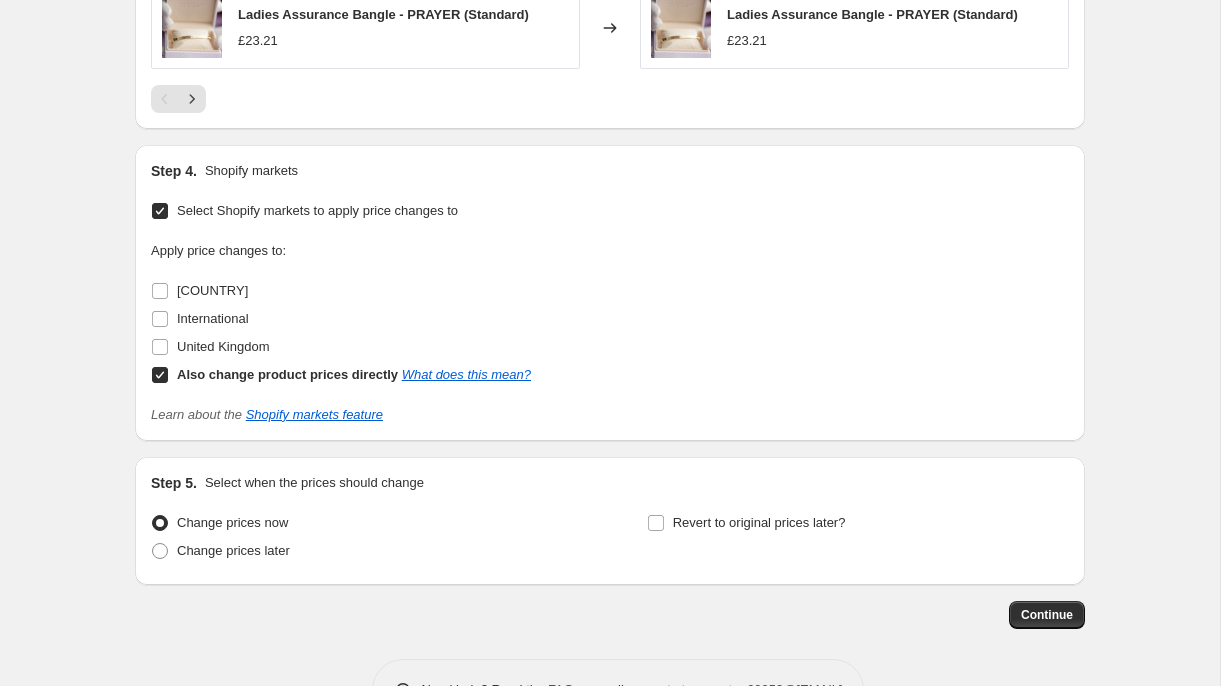 scroll, scrollTop: 1477, scrollLeft: 0, axis: vertical 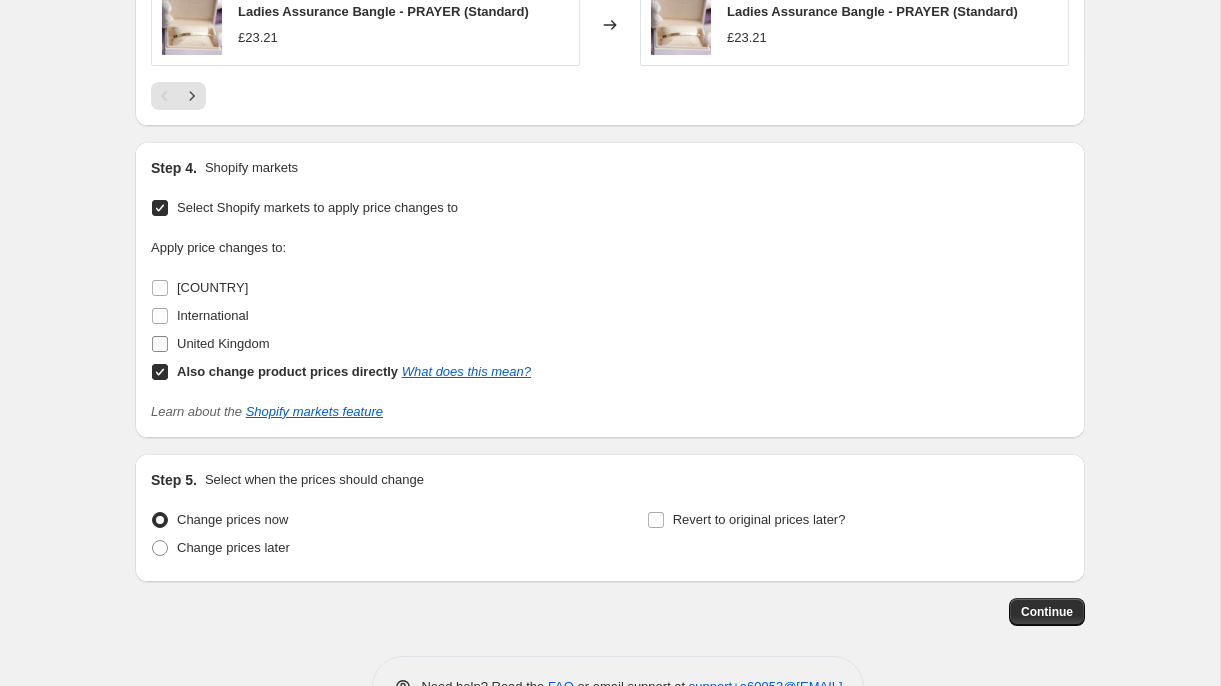 click on "United Kingdom" at bounding box center [160, 344] 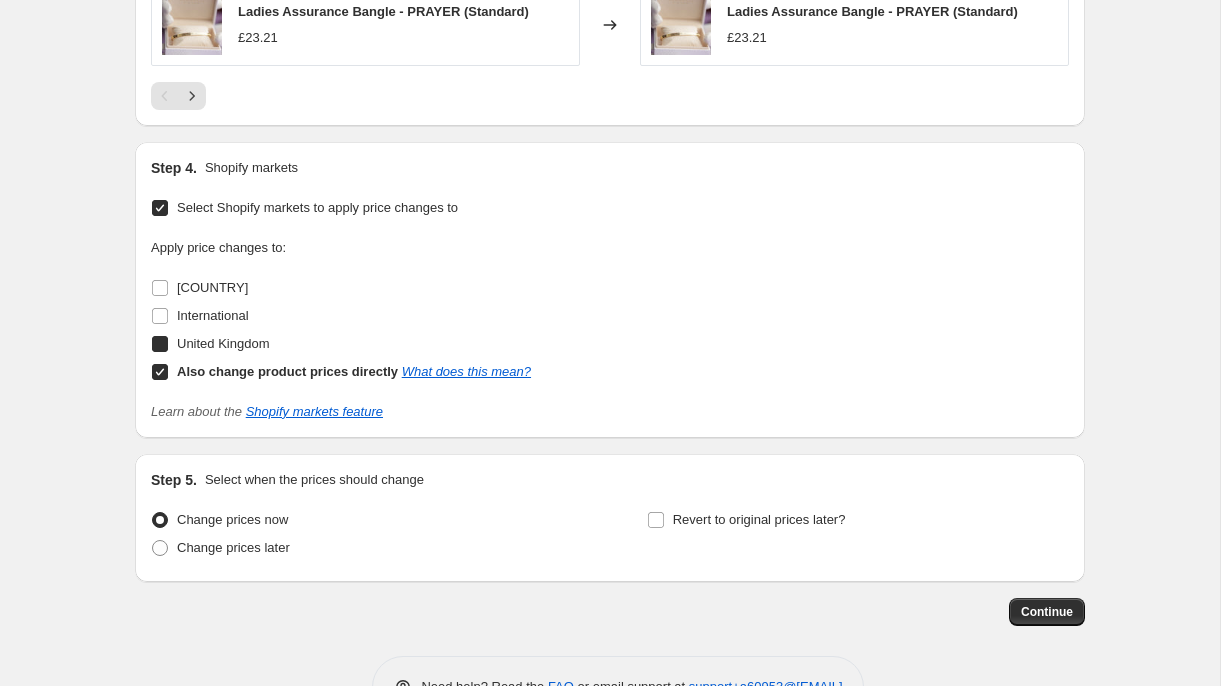 checkbox on "true" 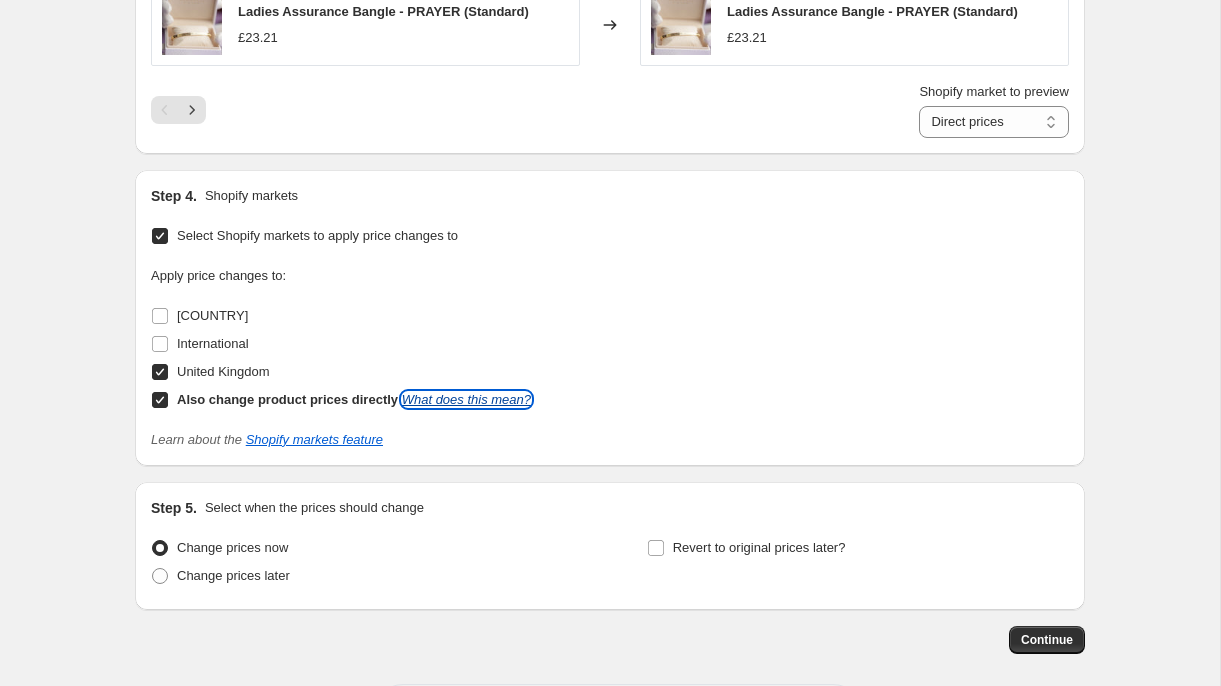 click on "What does this mean?" at bounding box center (466, 399) 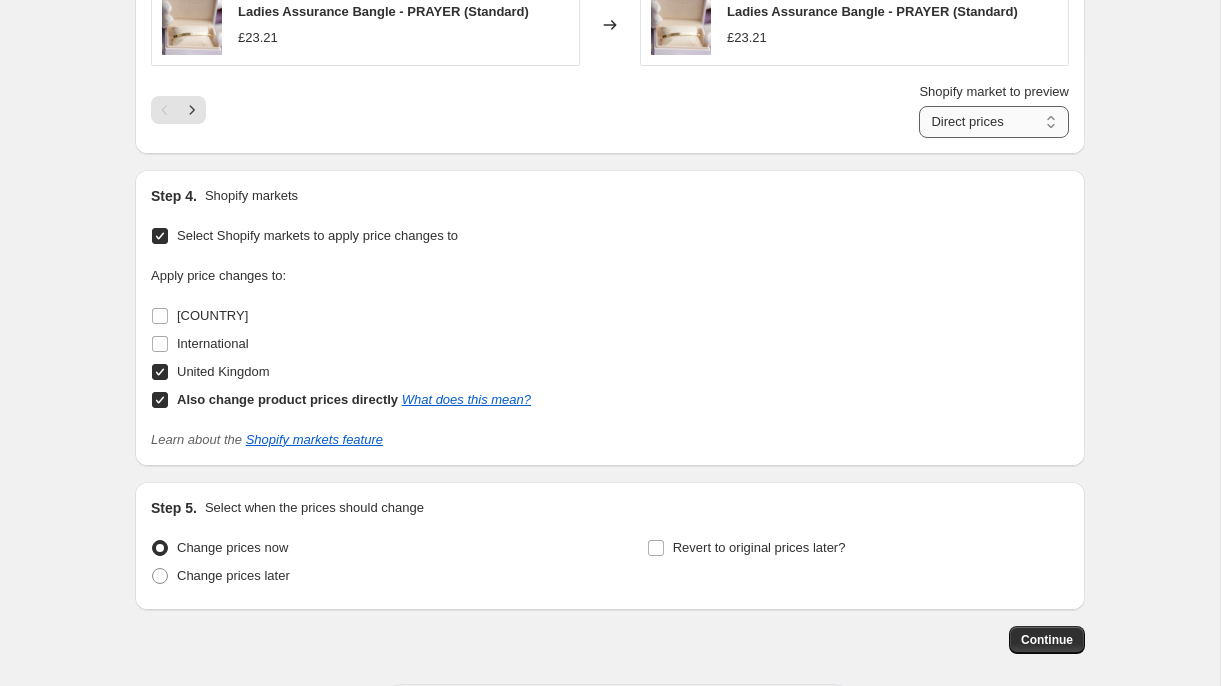 click on "Direct prices [COUNTRY]" at bounding box center [994, 122] 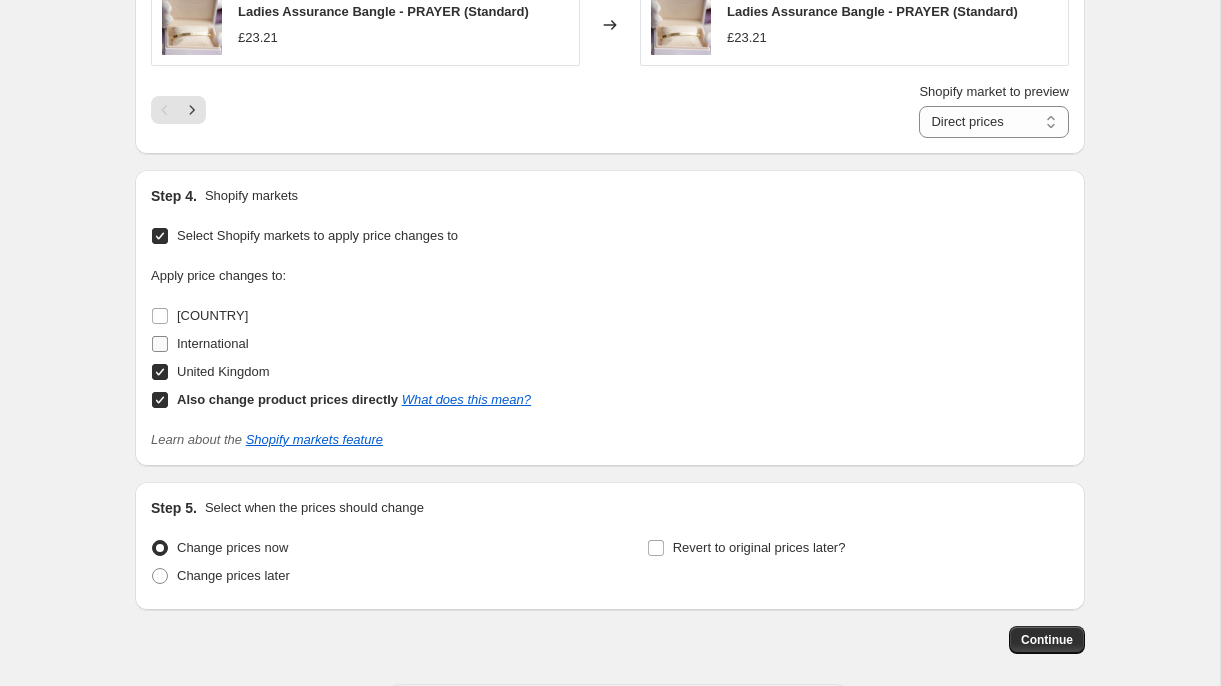 click on "International" at bounding box center [160, 344] 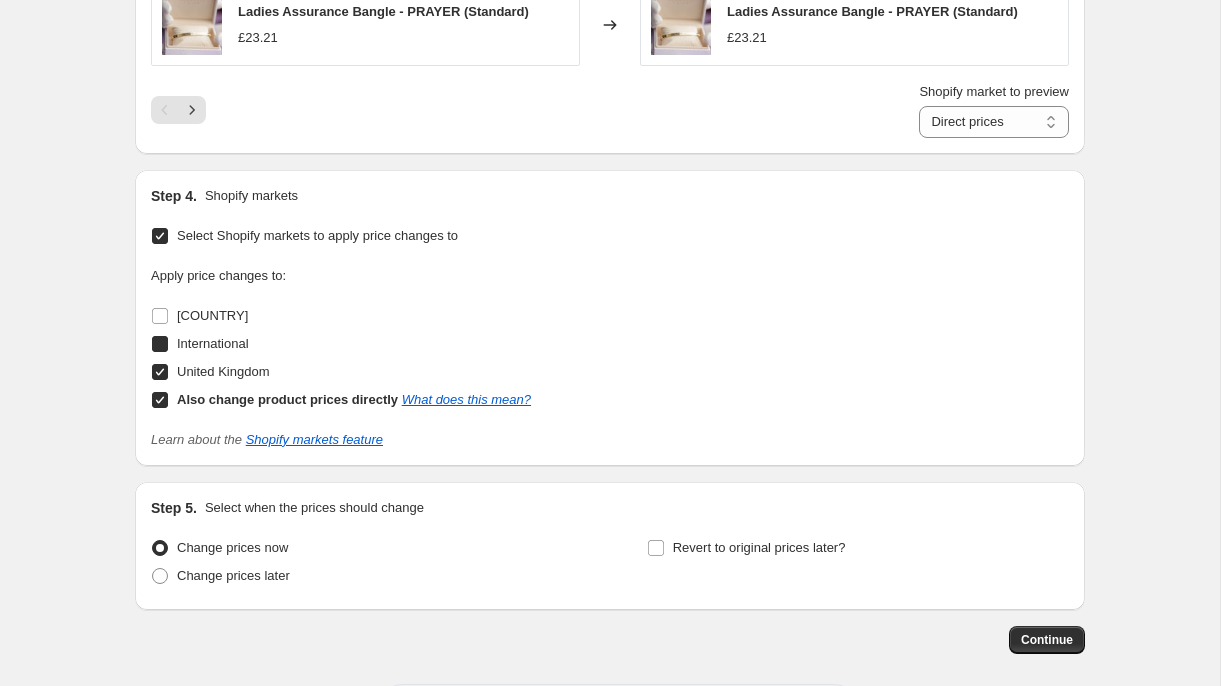 checkbox on "true" 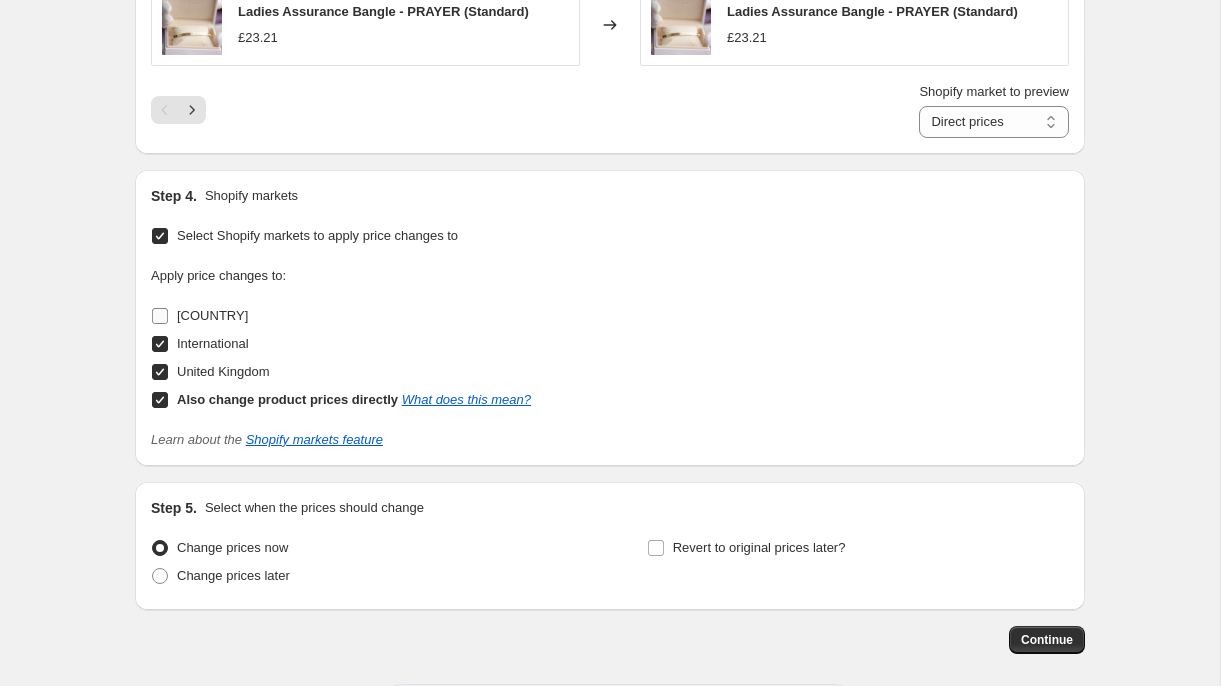 click on "[COUNTRY]" at bounding box center (160, 316) 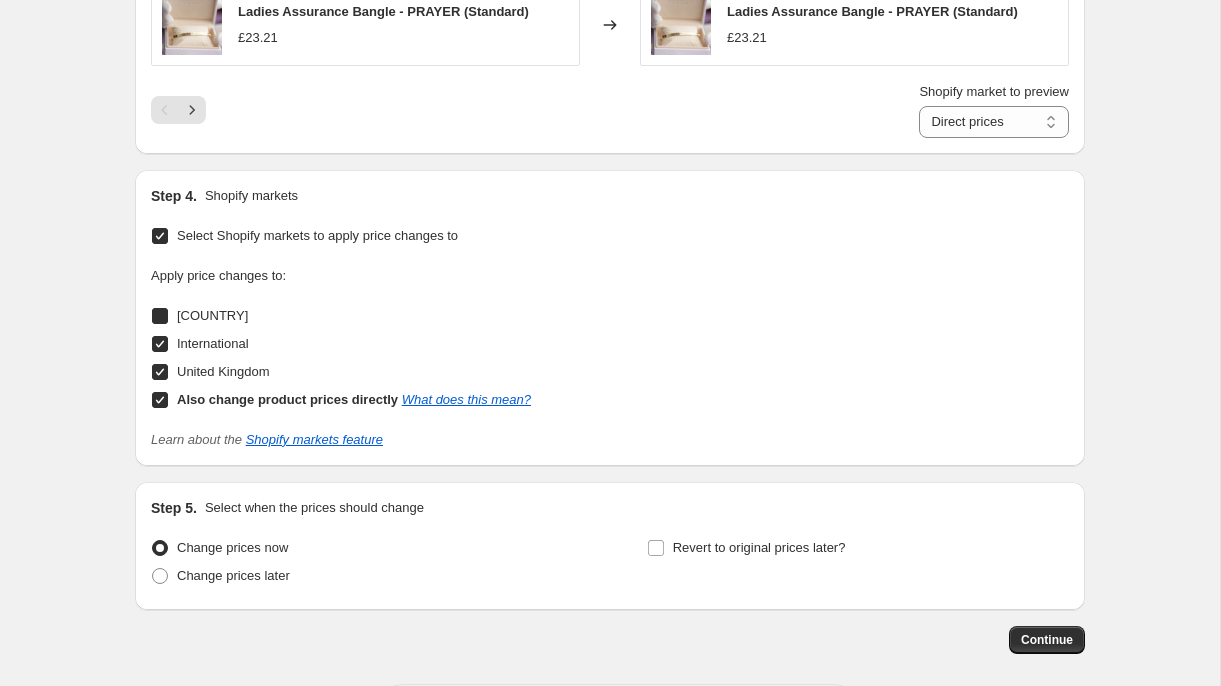 checkbox on "true" 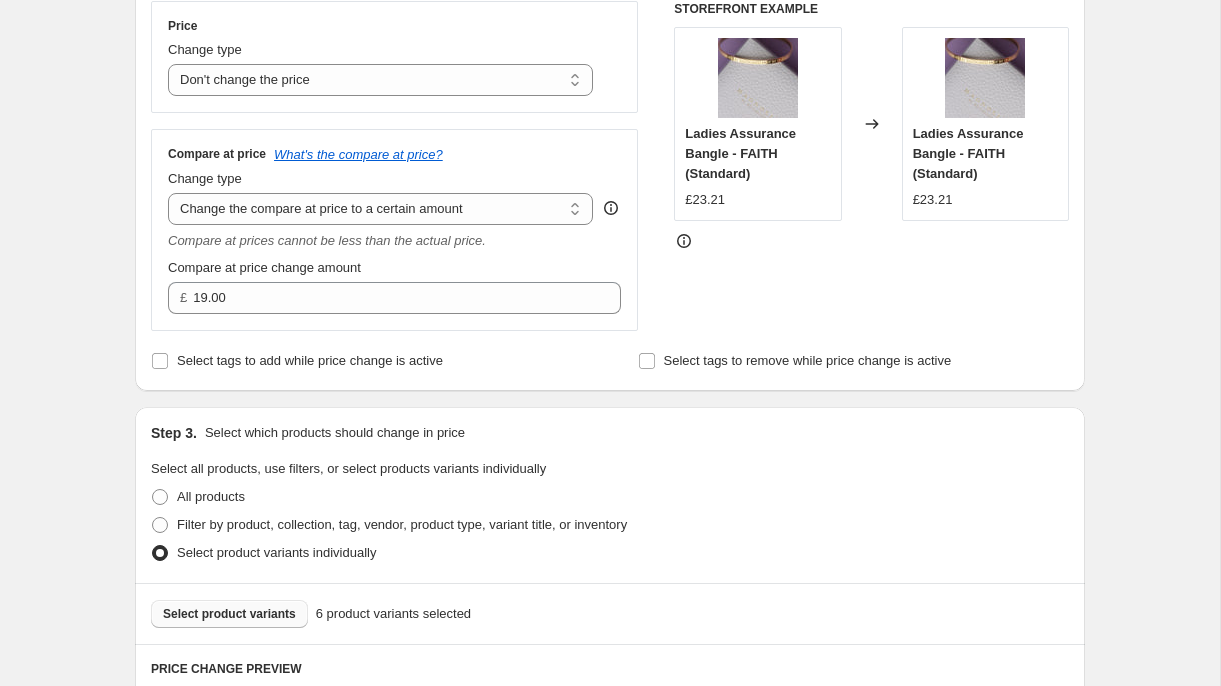 scroll, scrollTop: 364, scrollLeft: 0, axis: vertical 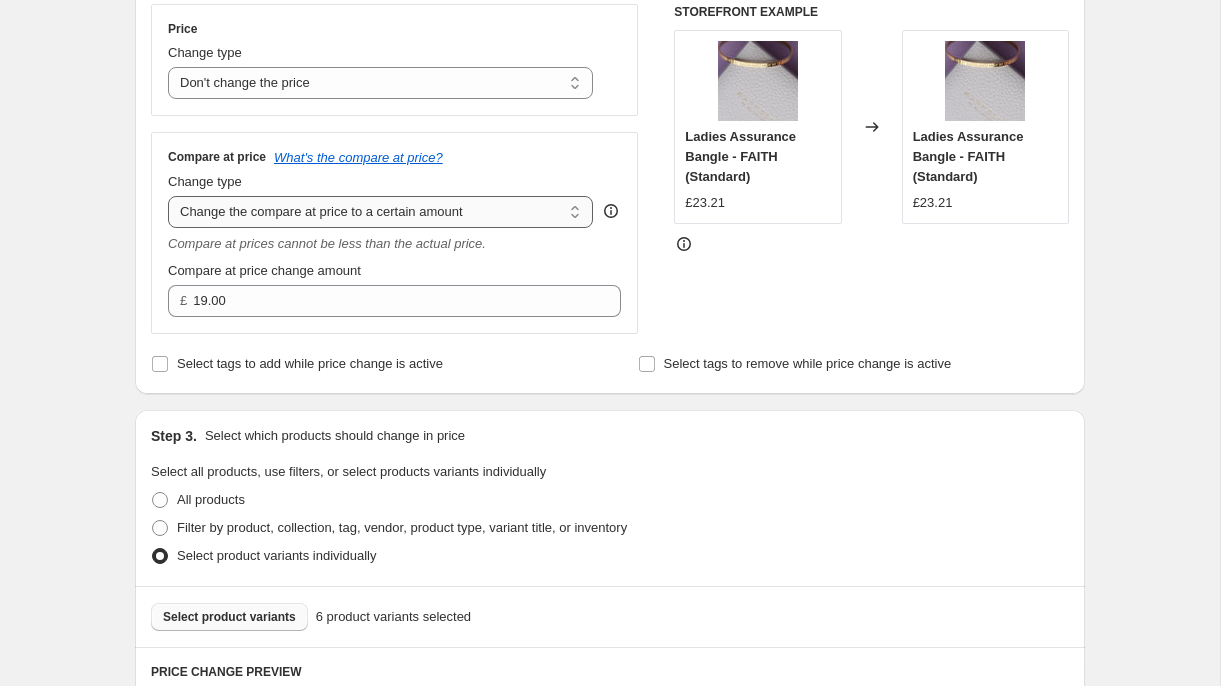 click on "Change the compare at price to the current price (sale) Change the compare at price to a certain amount Change the compare at price by a certain amount Change the compare at price by a certain percentage Change the compare at price by a certain amount relative to the actual price Change the compare at price by a certain percentage relative to the actual price Don't change the compare at price Remove the compare at price" at bounding box center [380, 212] 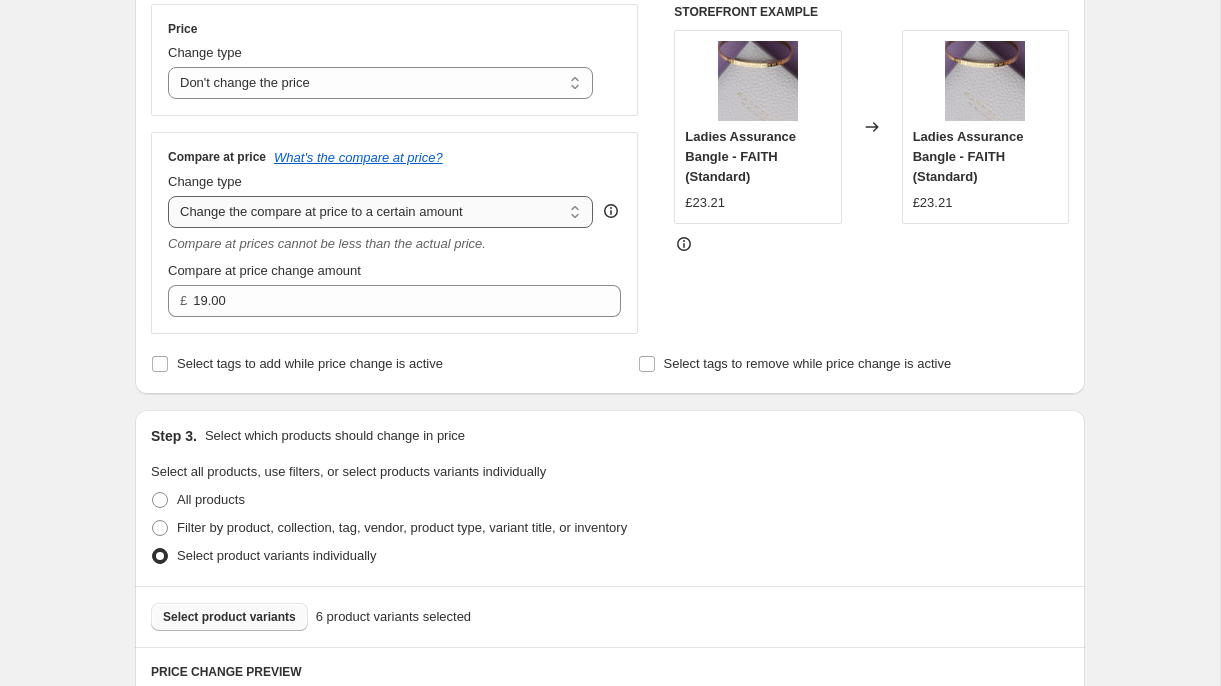 select on "by" 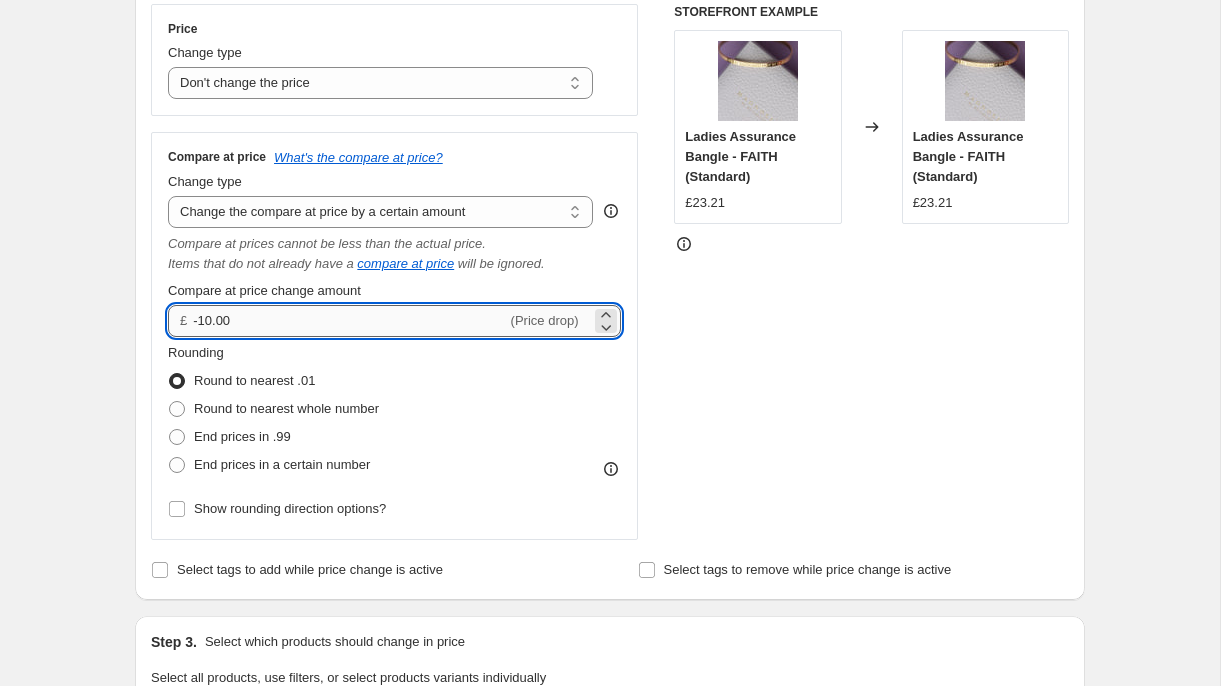 click on "-10.00" at bounding box center [349, 321] 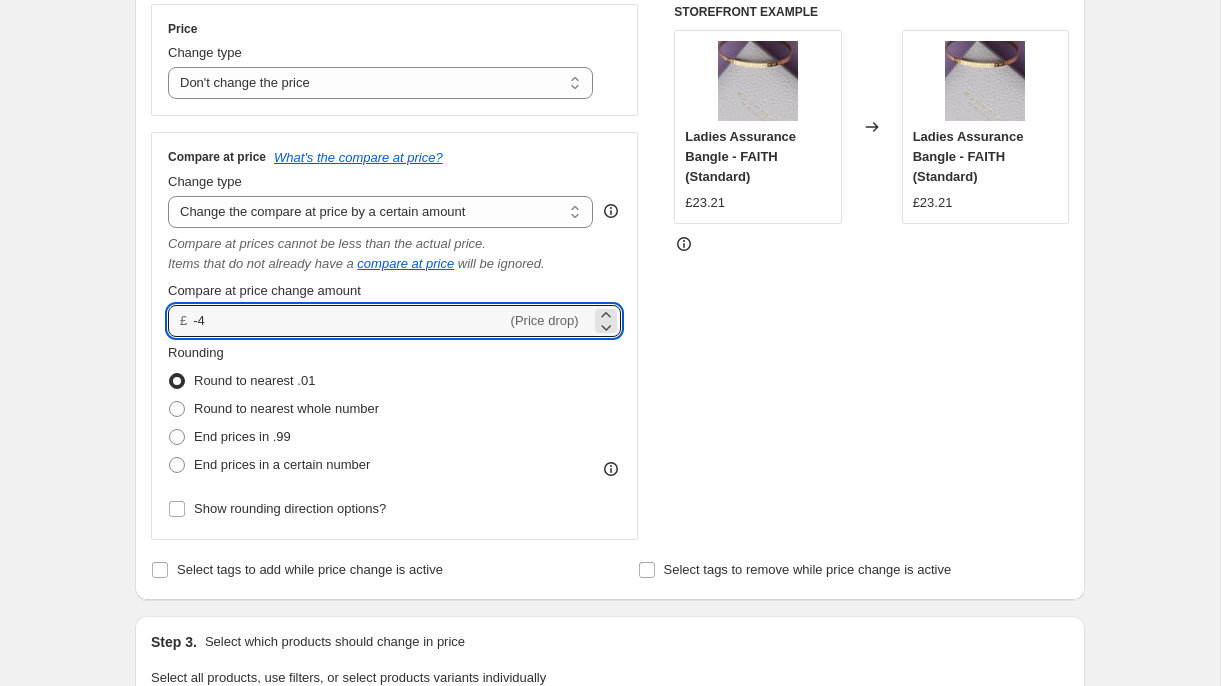 type on "-4.00" 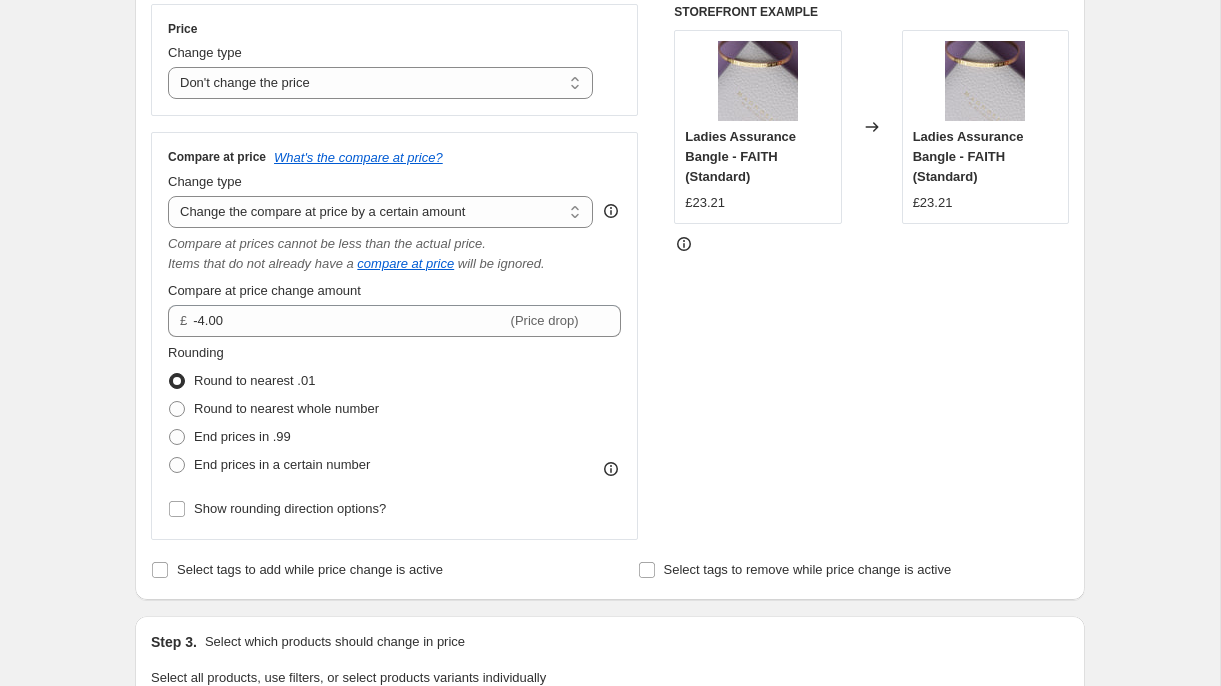 click on "Rounding" at bounding box center (196, 352) 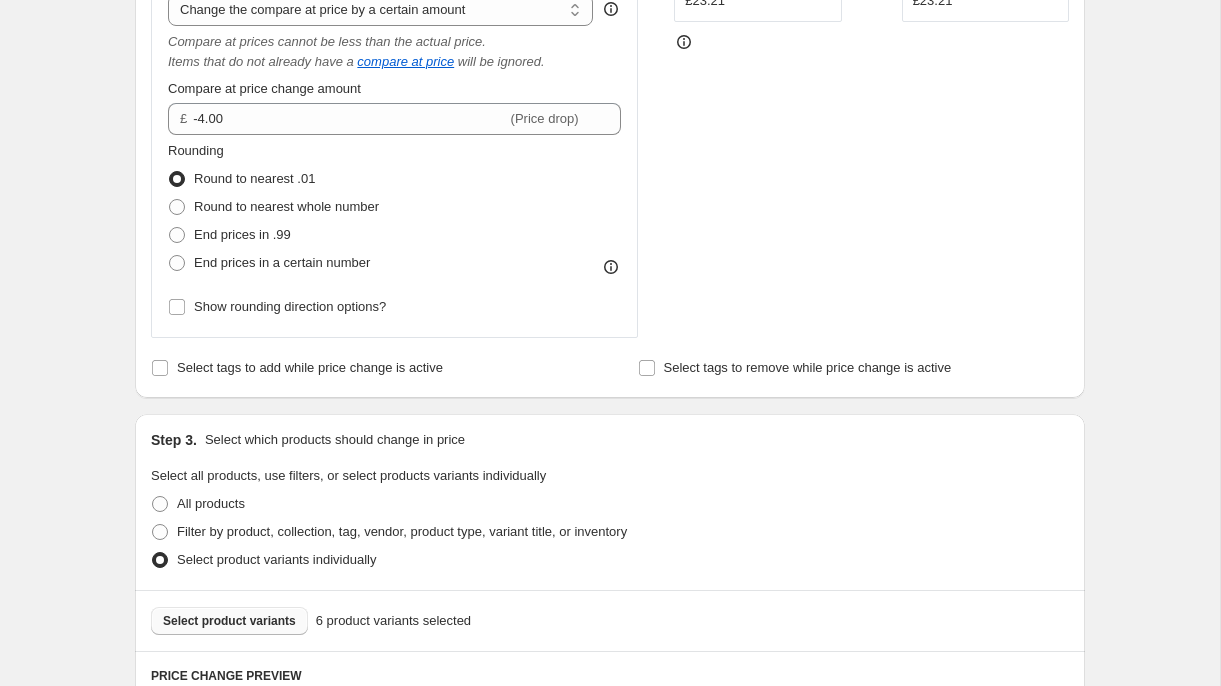 scroll, scrollTop: 557, scrollLeft: 0, axis: vertical 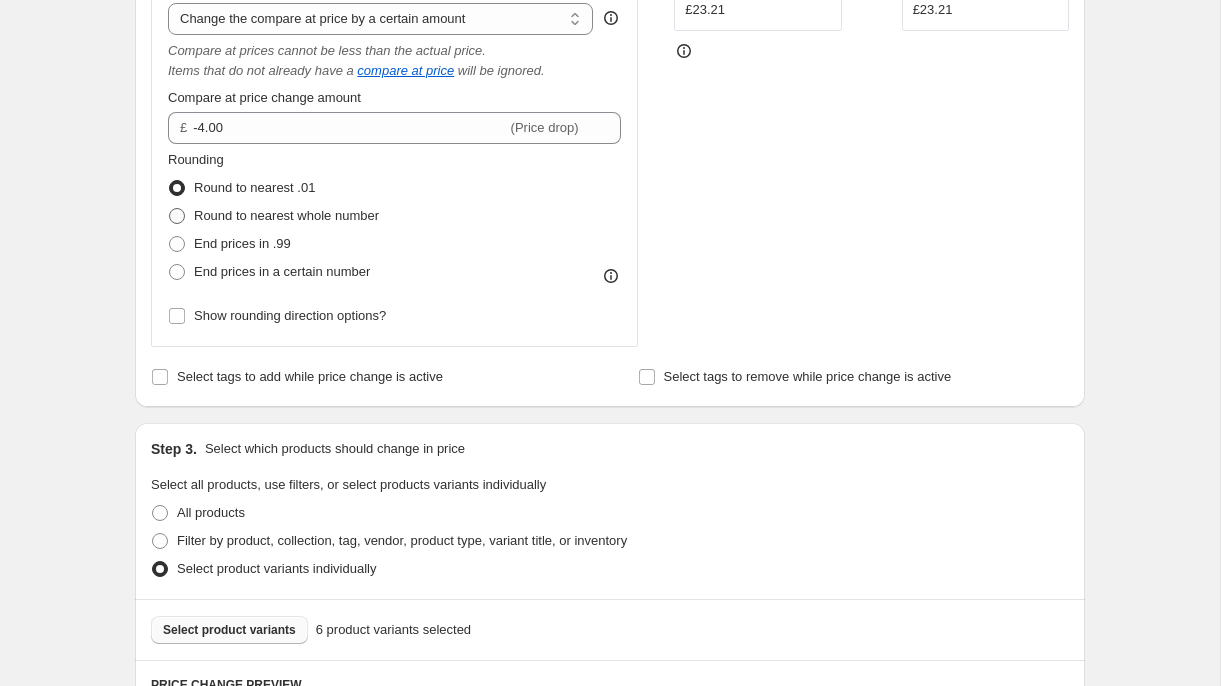 click at bounding box center (177, 216) 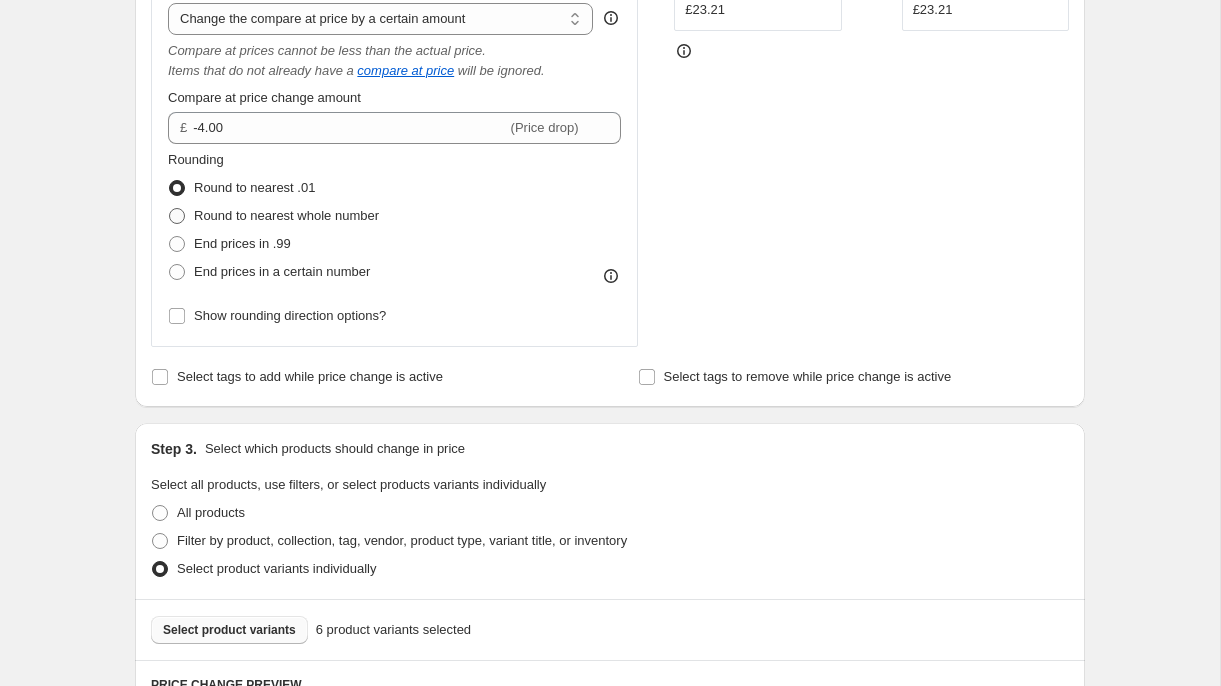 radio on "true" 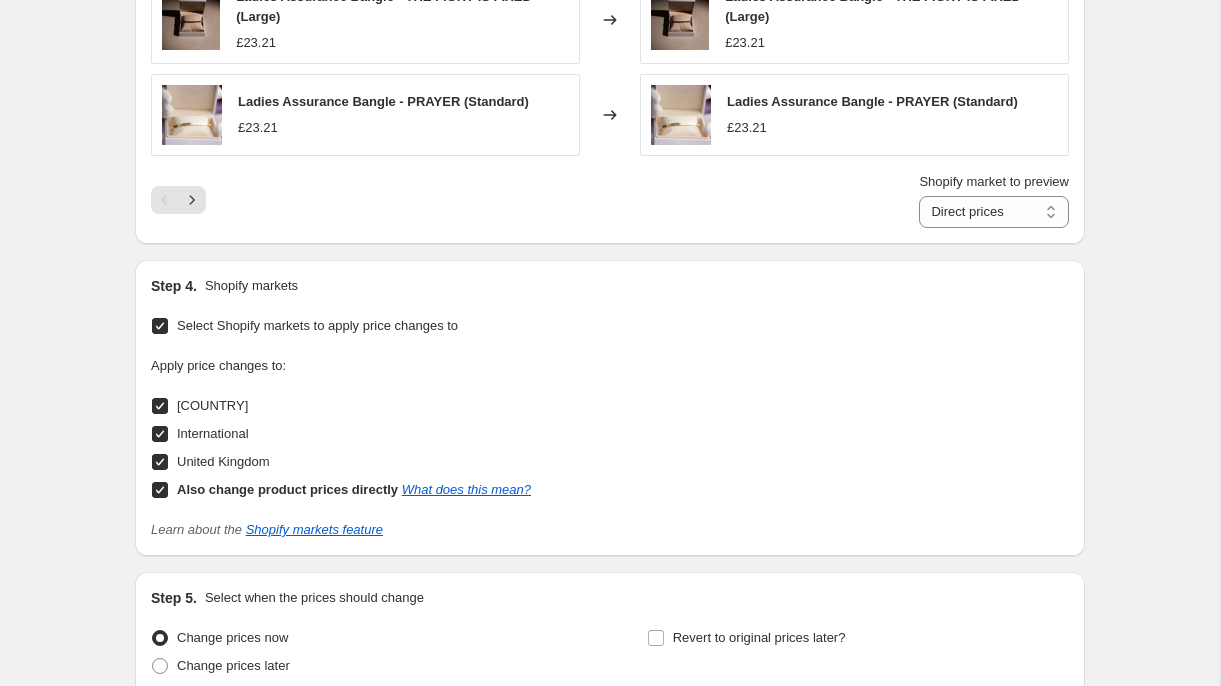 scroll, scrollTop: 1597, scrollLeft: 0, axis: vertical 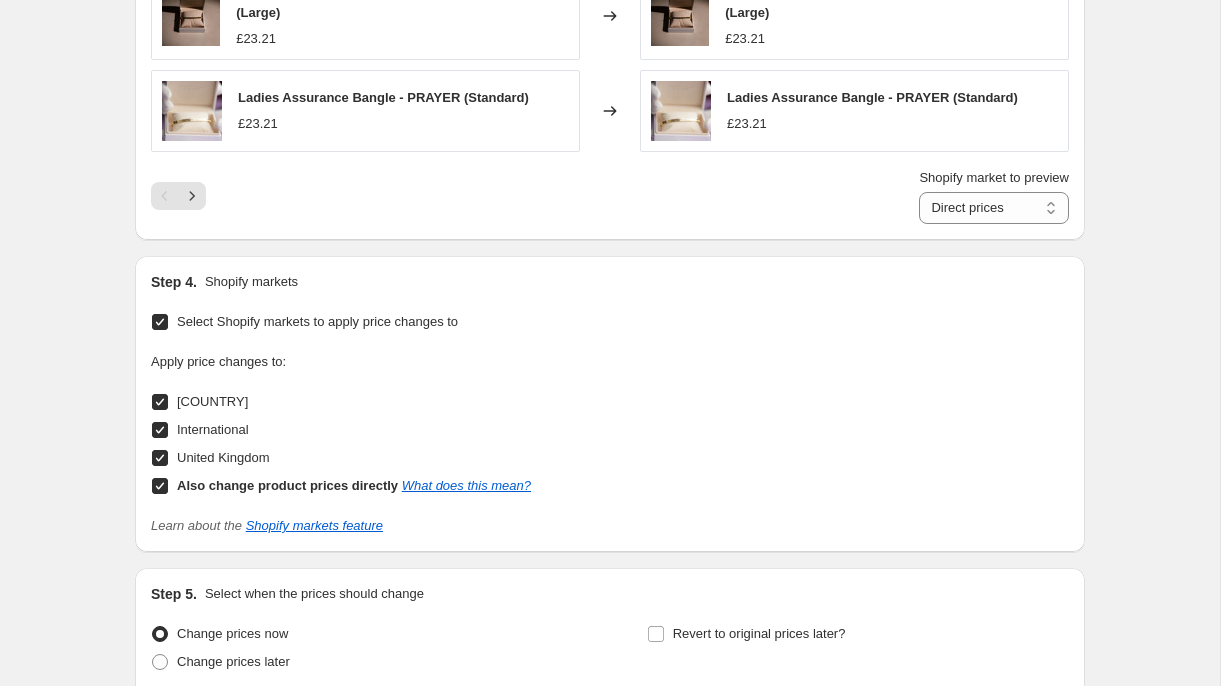 click on "Select Shopify markets to apply price changes to" at bounding box center (160, 322) 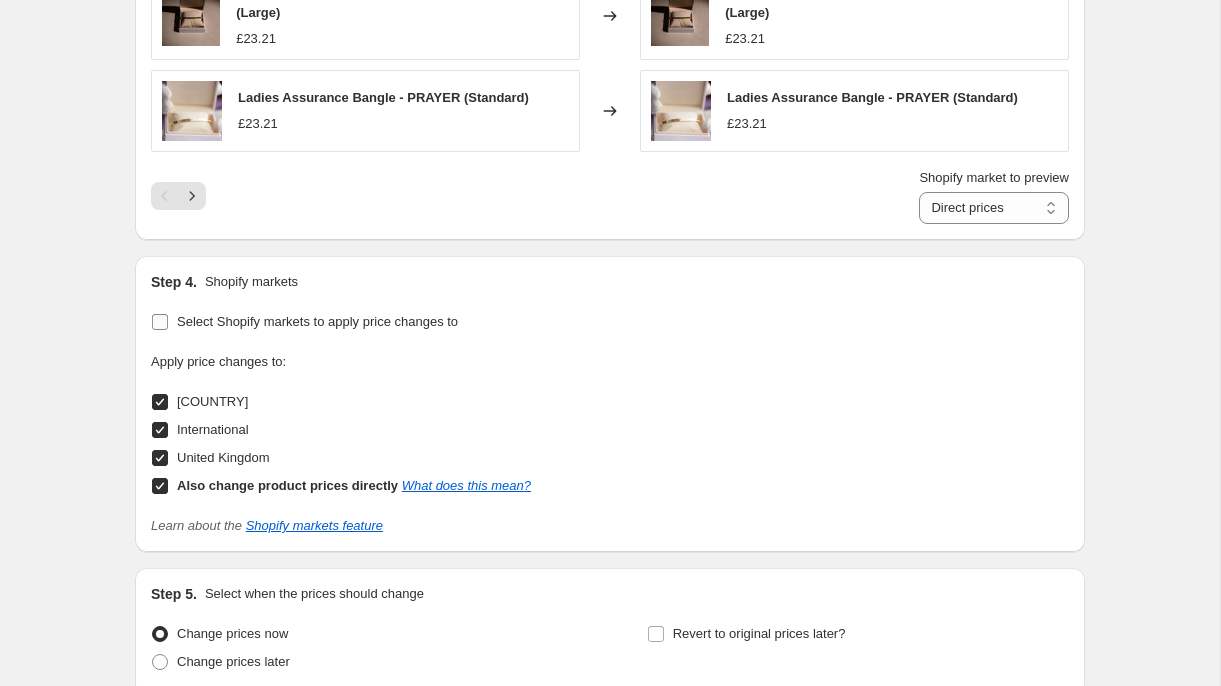 scroll, scrollTop: 1545, scrollLeft: 0, axis: vertical 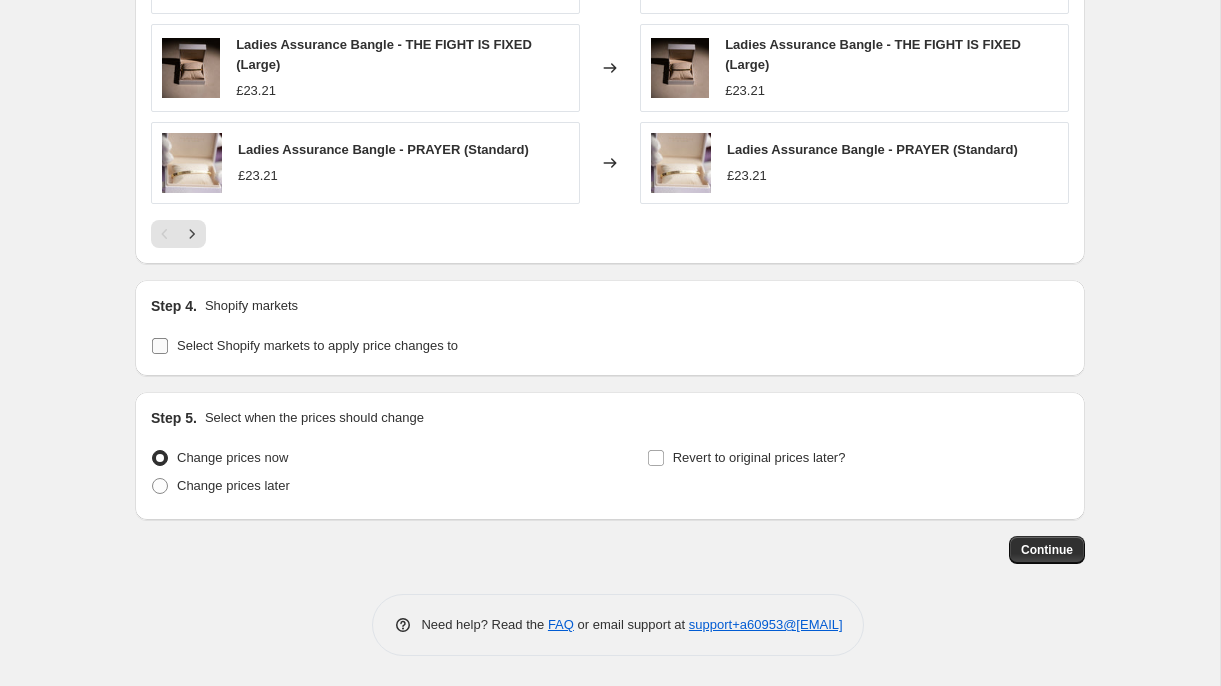 click on "Select Shopify markets to apply price changes to" at bounding box center [304, 346] 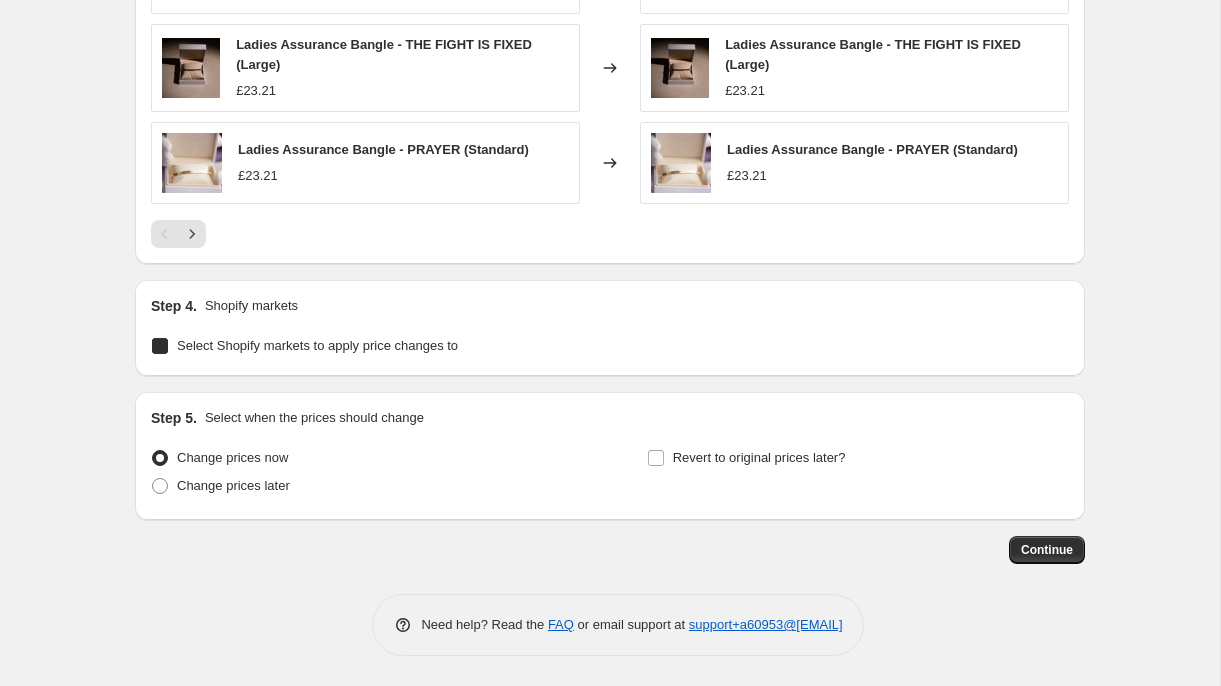 checkbox on "true" 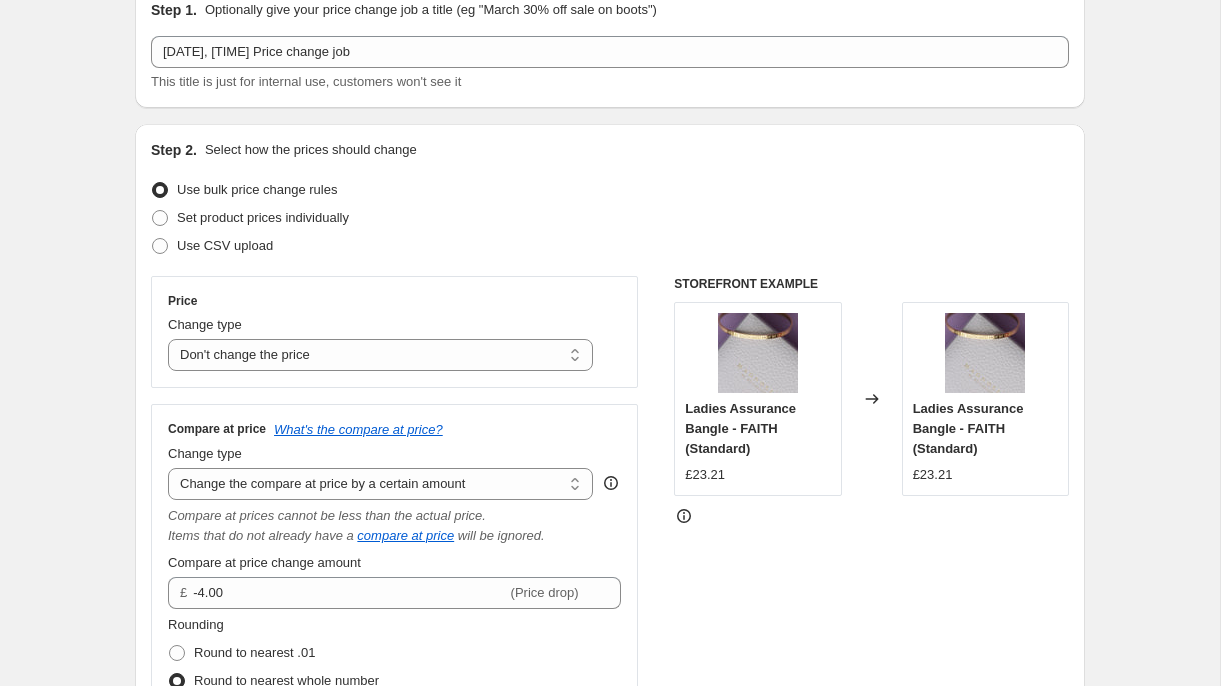 scroll, scrollTop: 91, scrollLeft: 0, axis: vertical 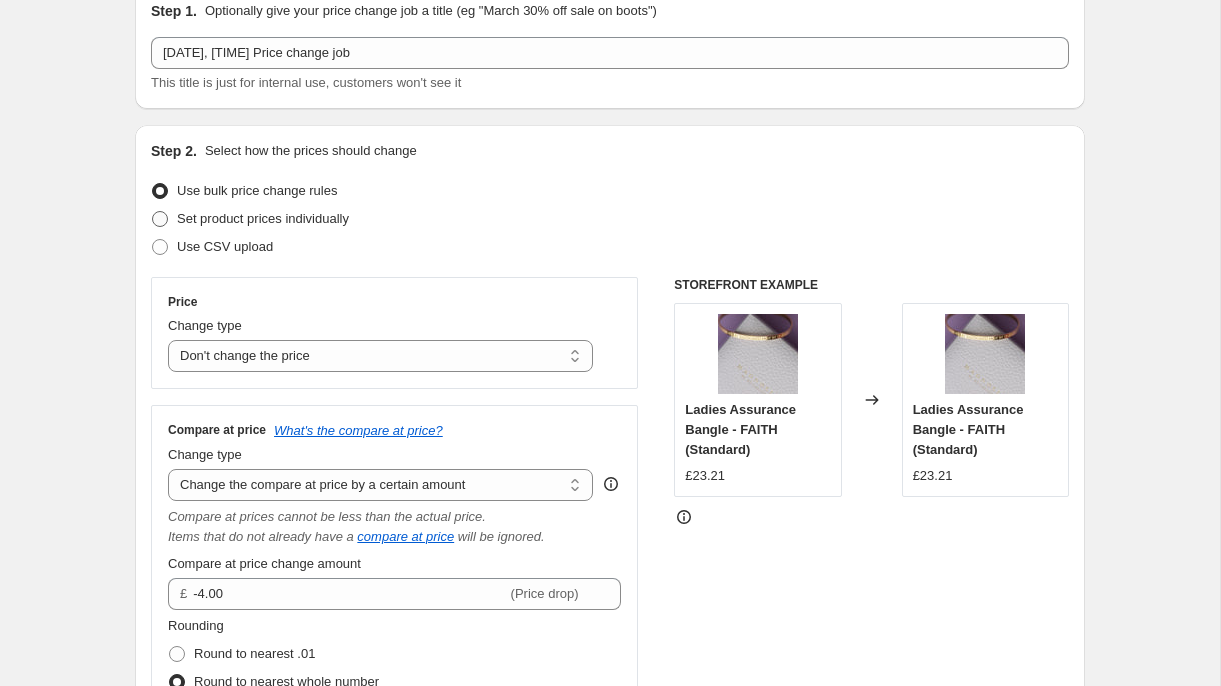 click on "Set product prices individually" at bounding box center [263, 218] 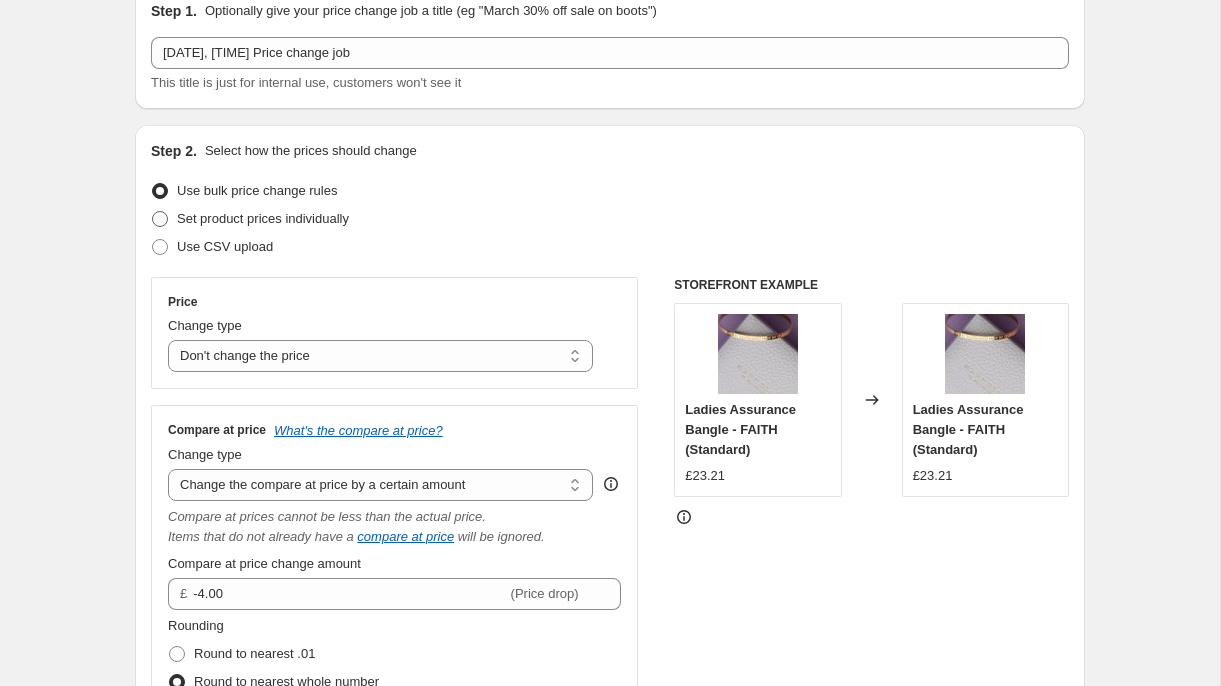 radio on "true" 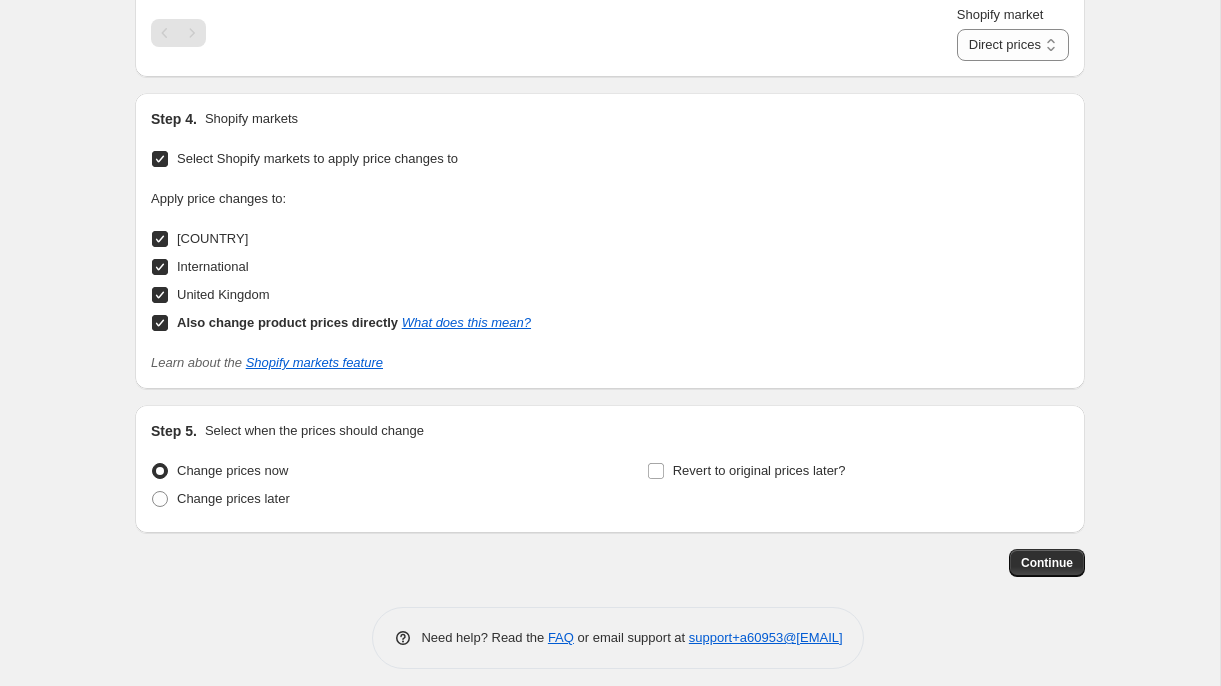 scroll, scrollTop: 1653, scrollLeft: 0, axis: vertical 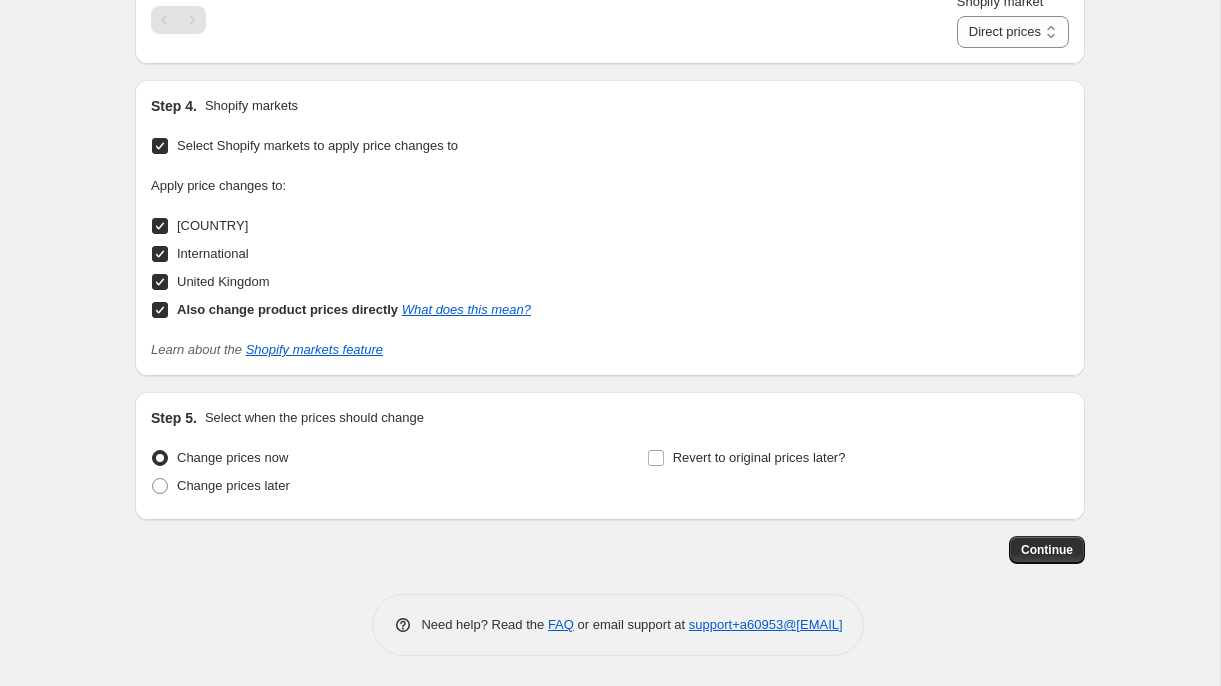 click on "Also change product prices directly   What does this mean?" at bounding box center (160, 310) 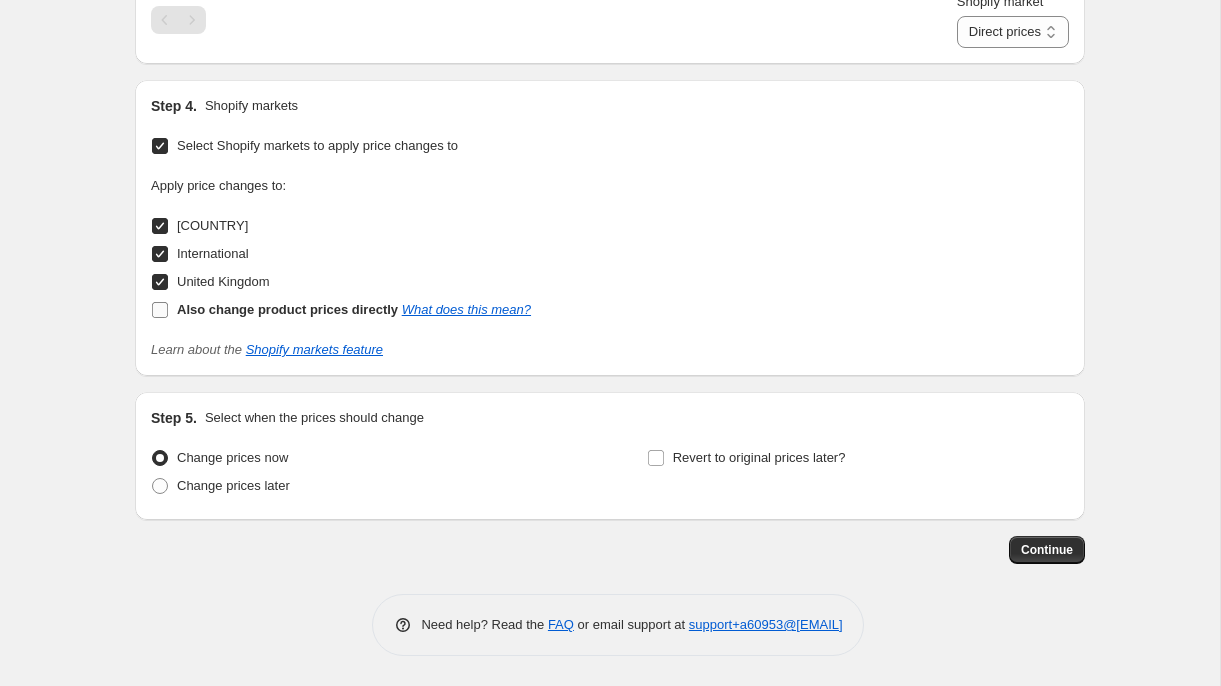 checkbox on "false" 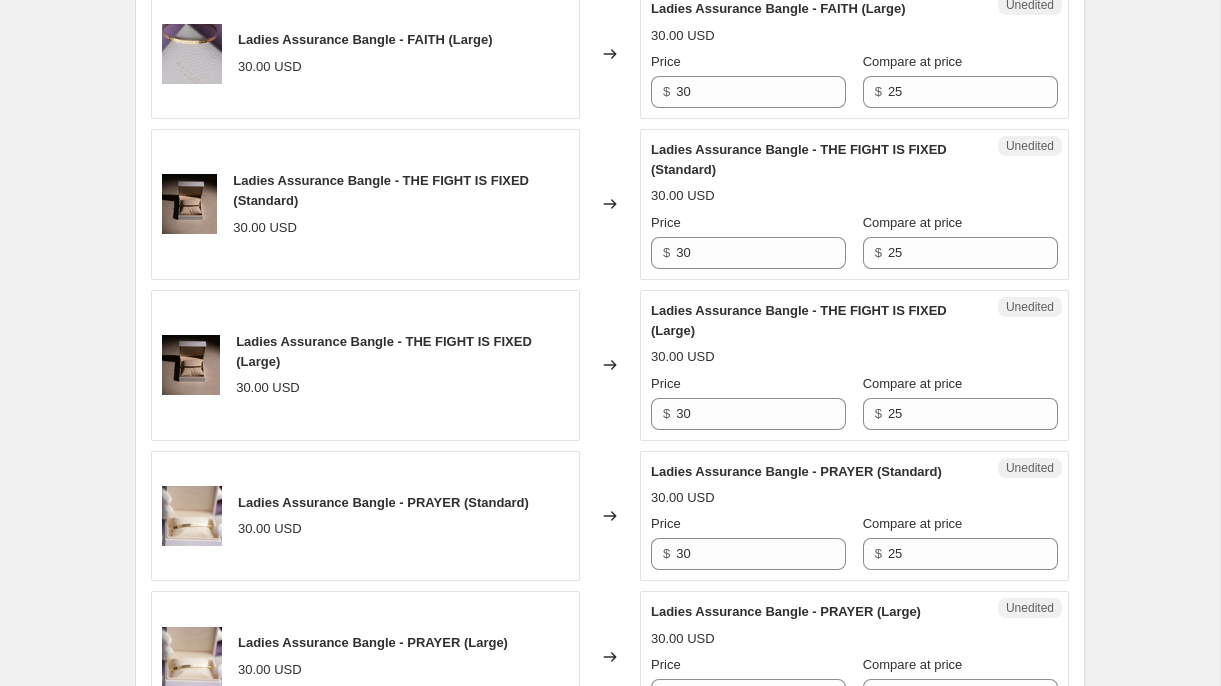 scroll, scrollTop: 888, scrollLeft: 0, axis: vertical 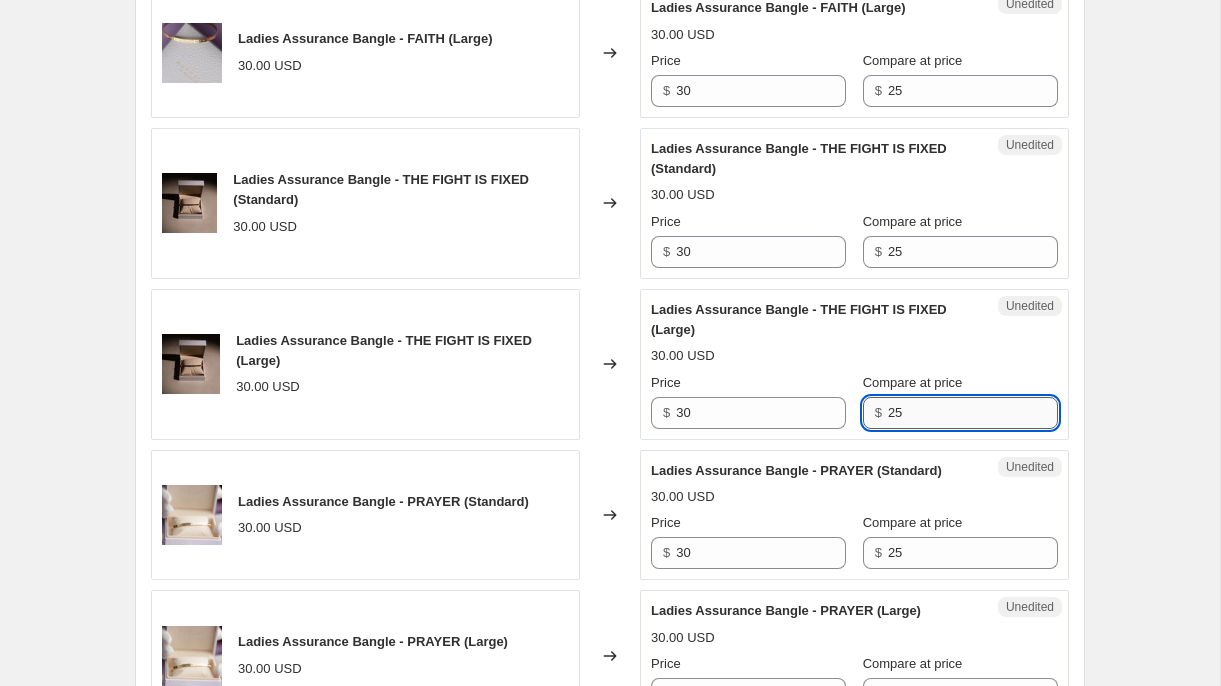 click on "25" at bounding box center [973, 413] 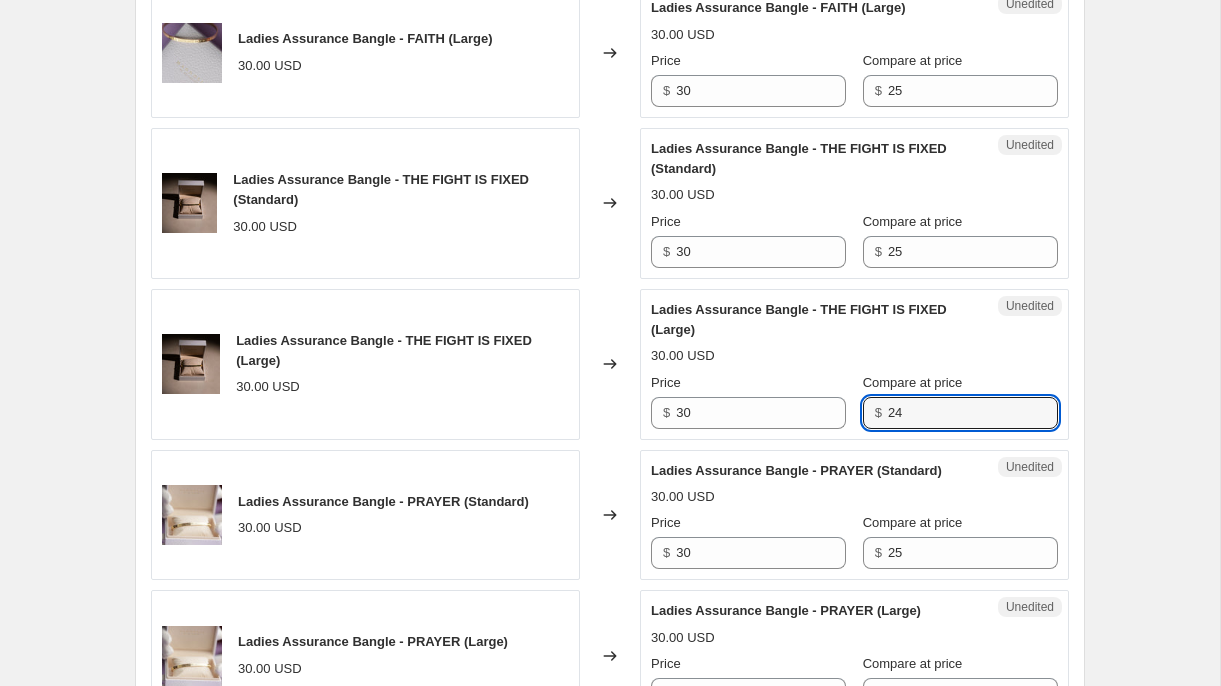 type on "24" 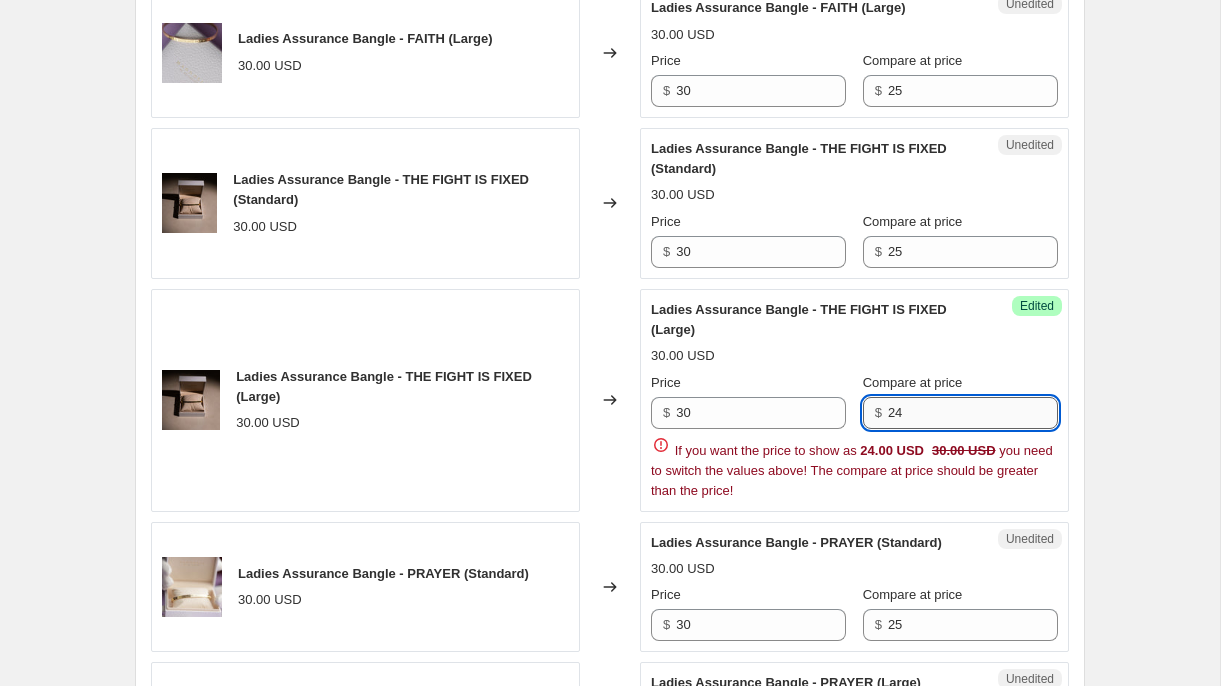 click on "24" at bounding box center [973, 413] 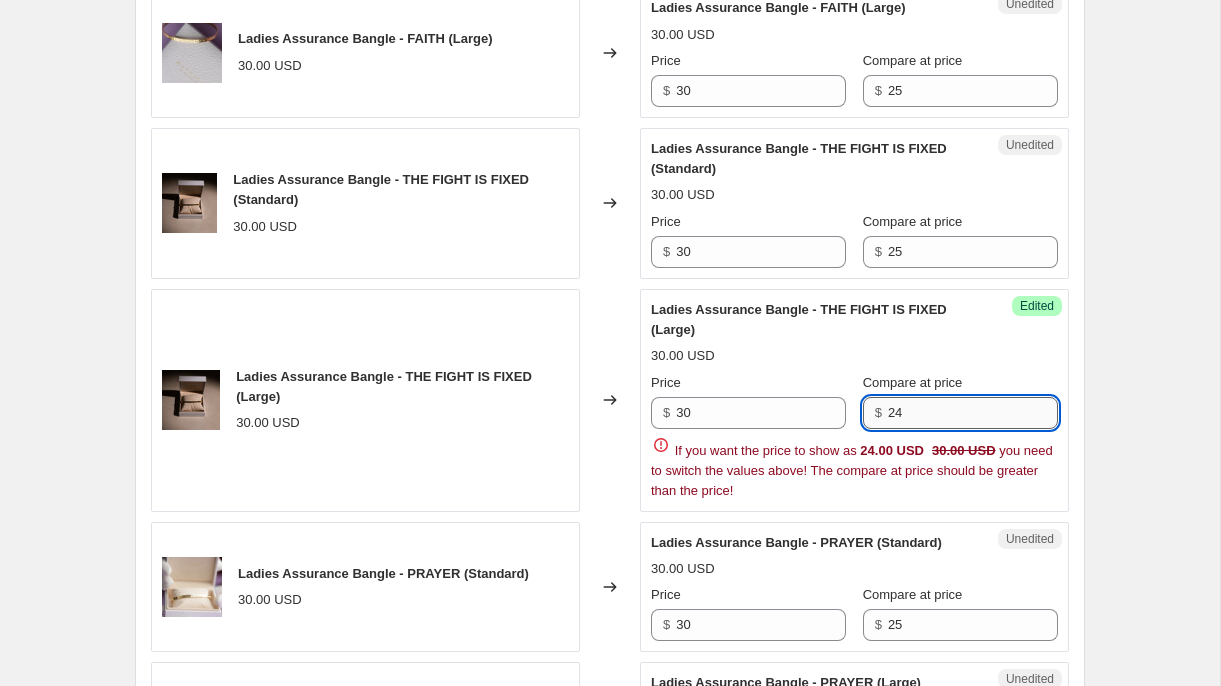 drag, startPoint x: 890, startPoint y: 415, endPoint x: 908, endPoint y: 413, distance: 18.110771 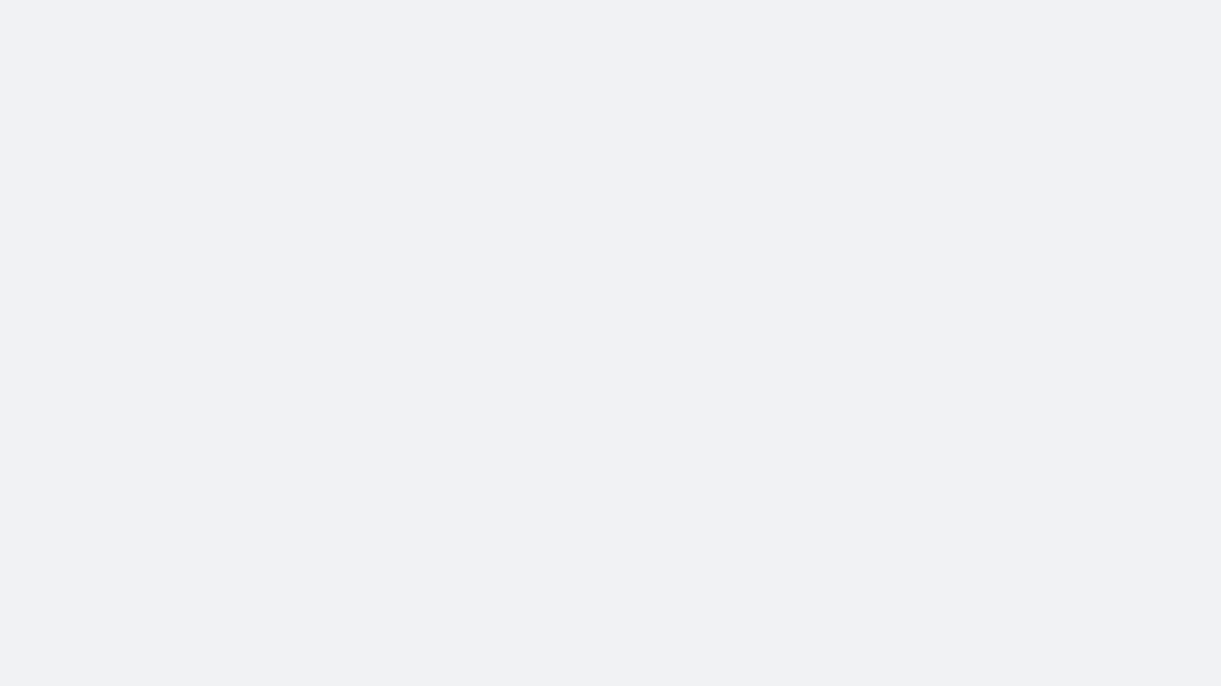 scroll, scrollTop: 0, scrollLeft: 0, axis: both 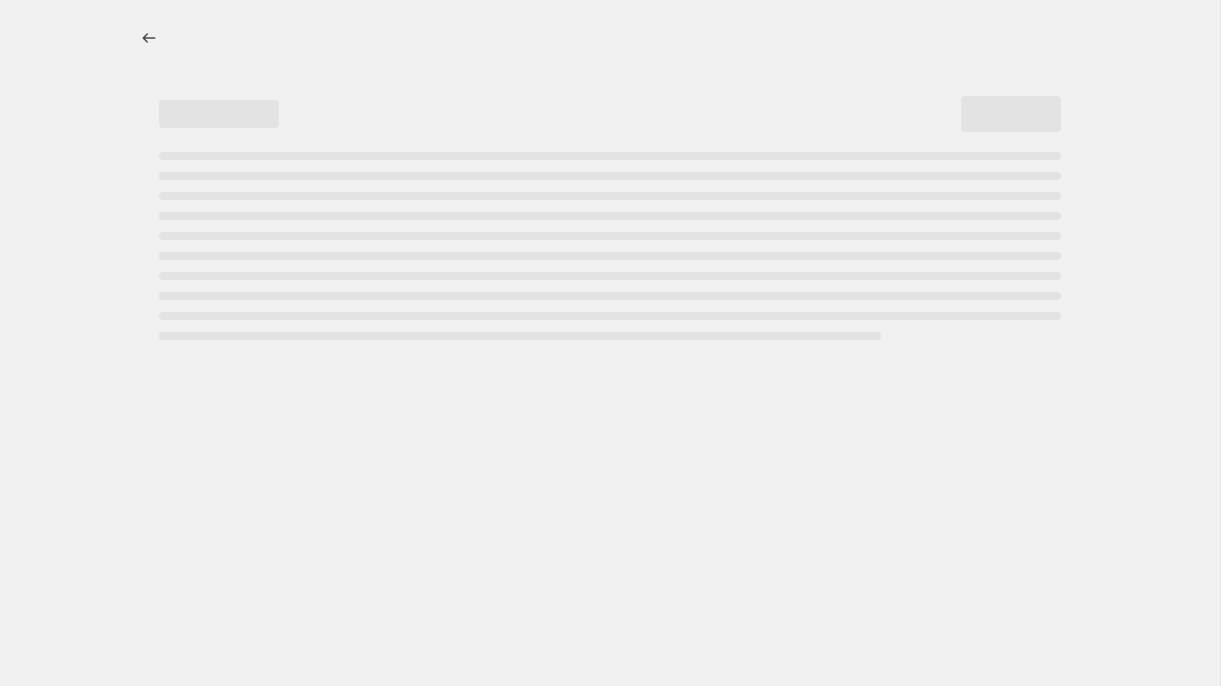 select on "percentage" 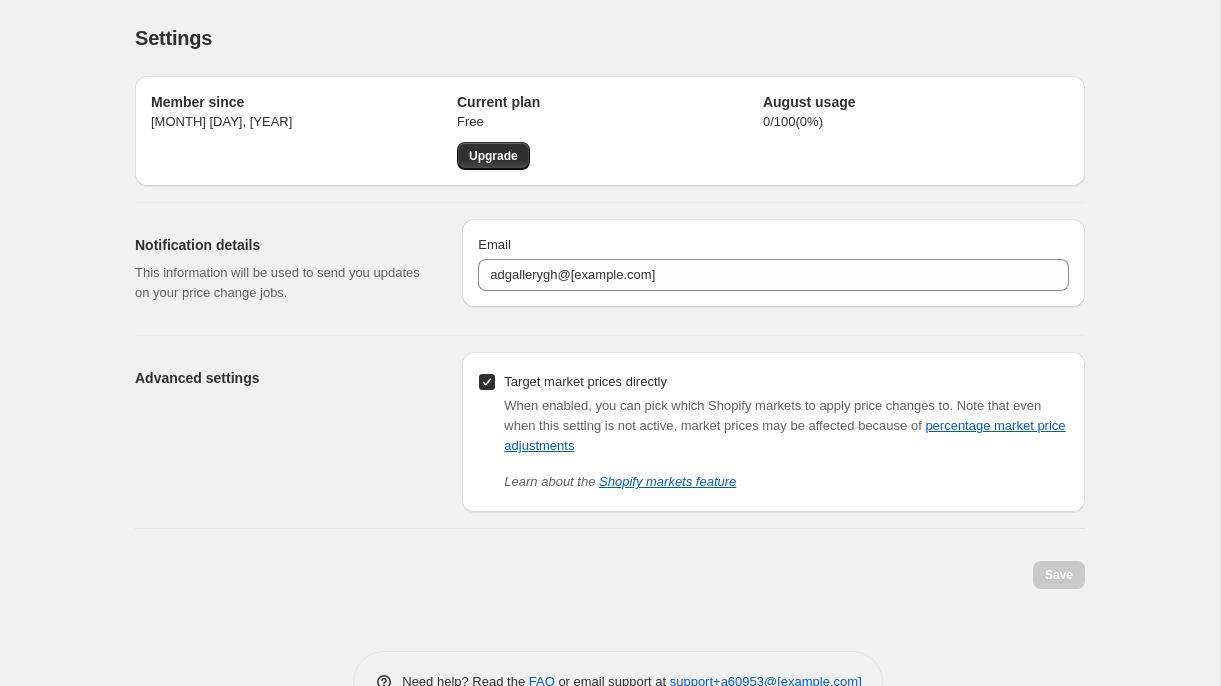 scroll, scrollTop: 57, scrollLeft: 0, axis: vertical 